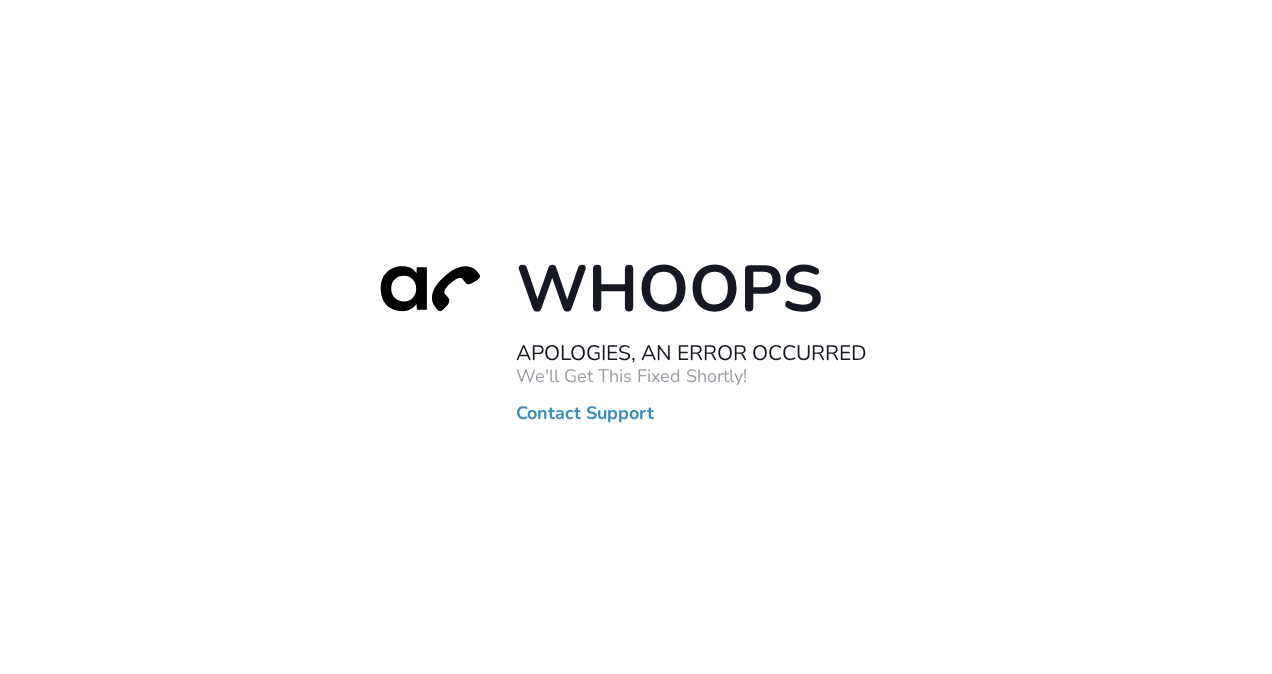 scroll, scrollTop: 0, scrollLeft: 0, axis: both 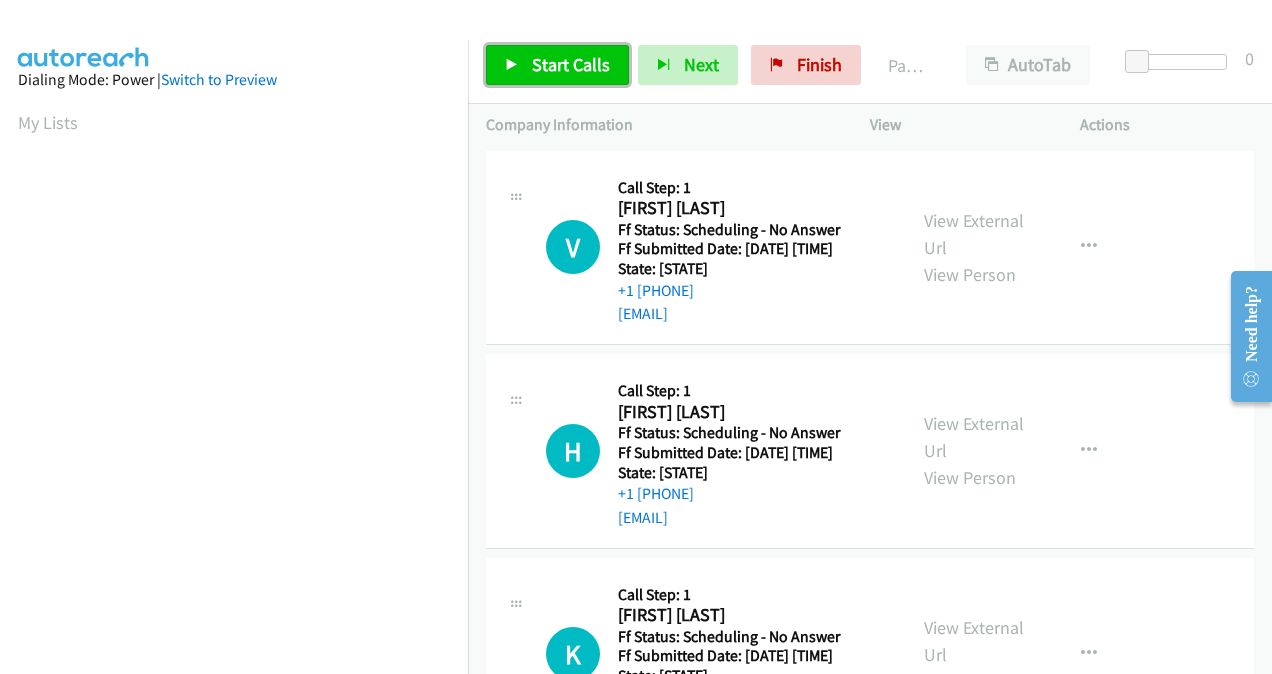 click on "Start Calls" at bounding box center (571, 64) 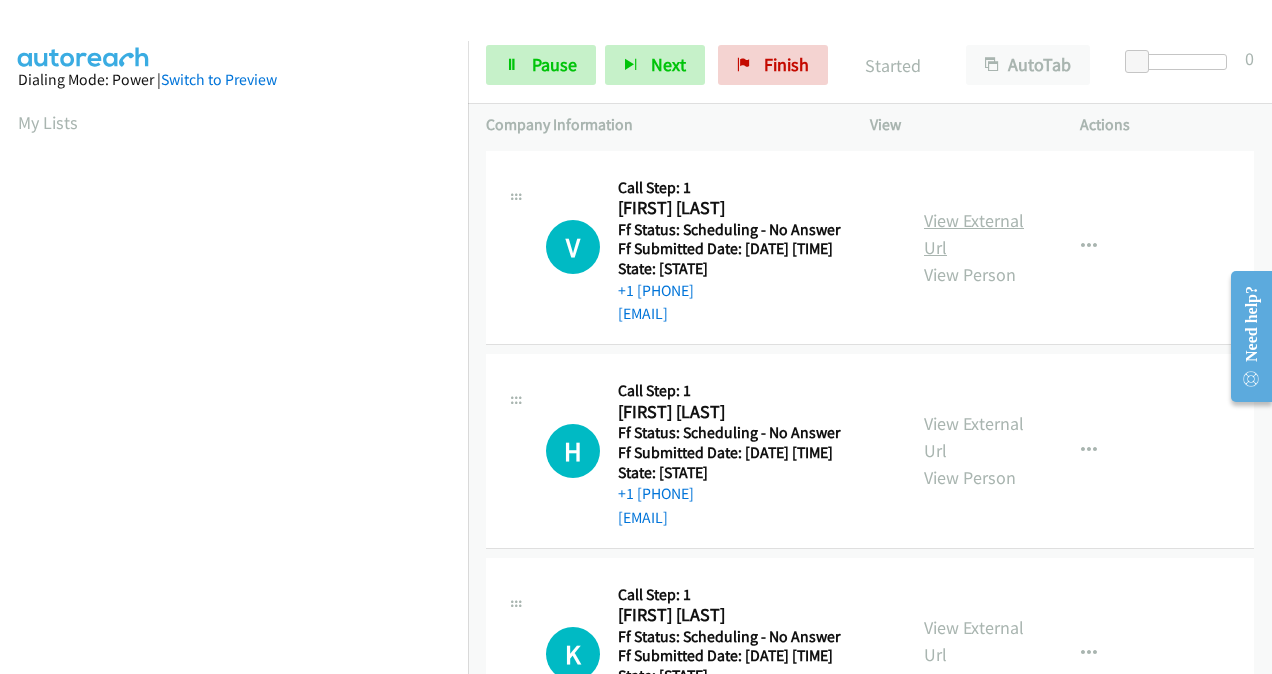 click on "View External Url" at bounding box center (974, 234) 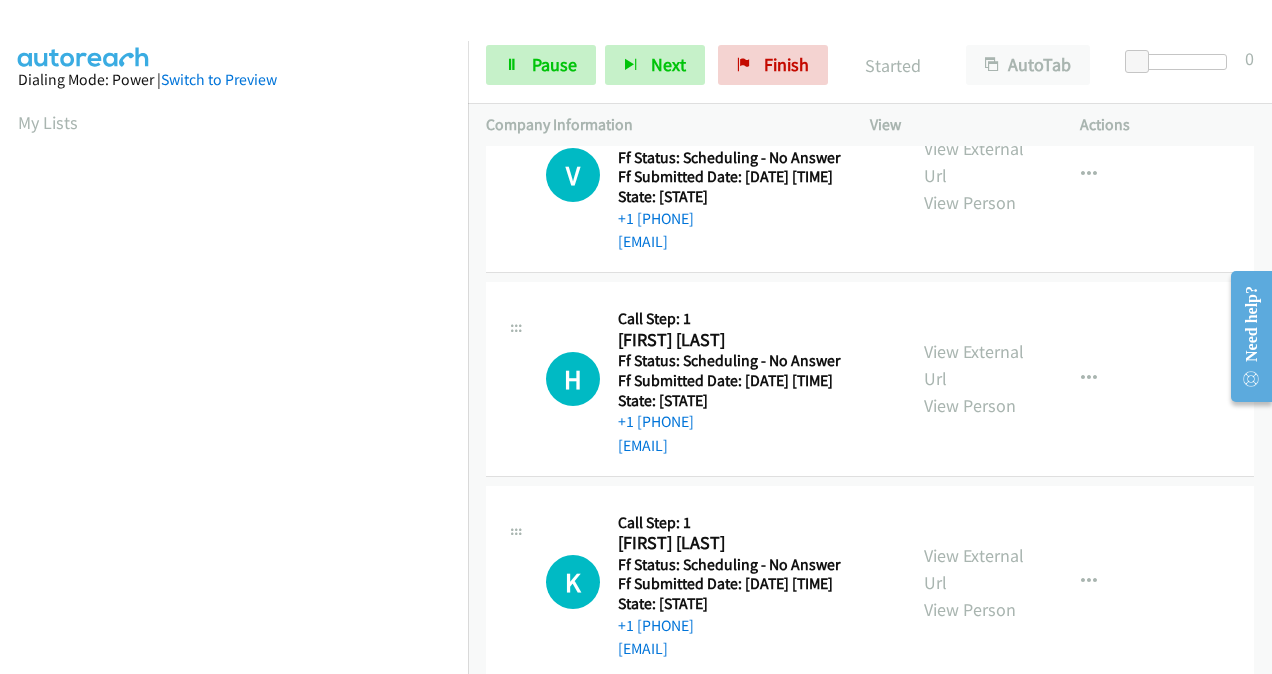 scroll, scrollTop: 100, scrollLeft: 0, axis: vertical 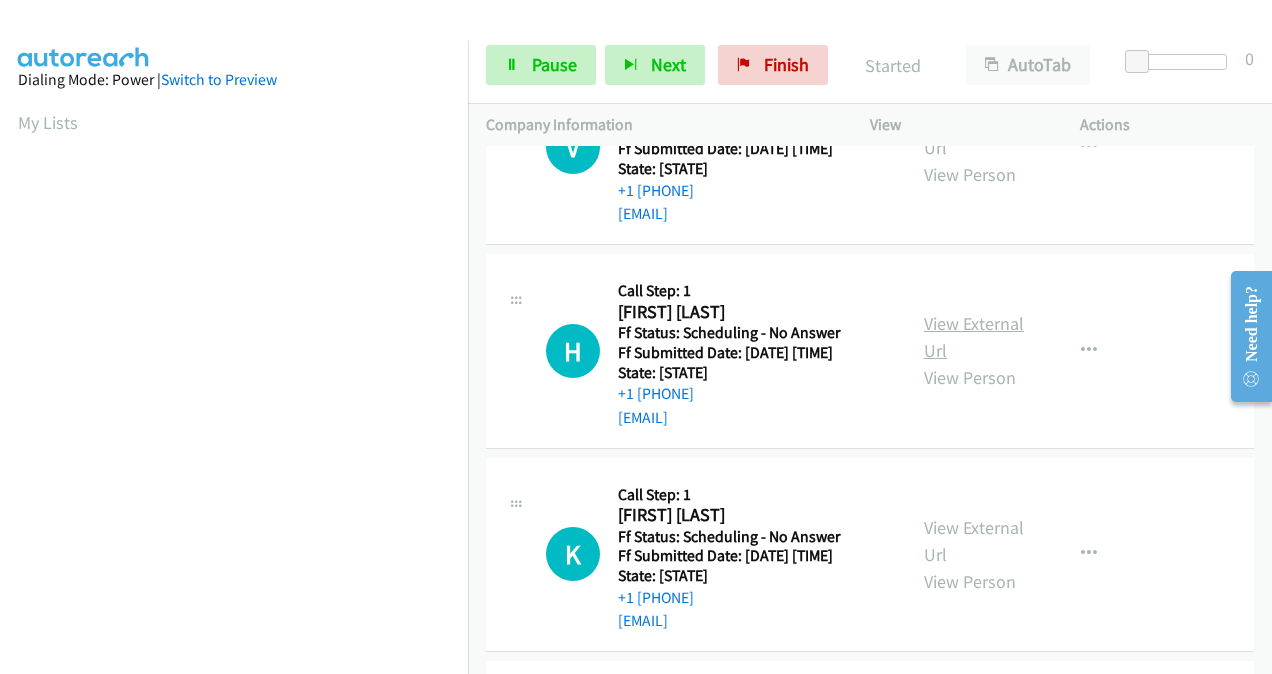 click on "View External Url" at bounding box center (974, 337) 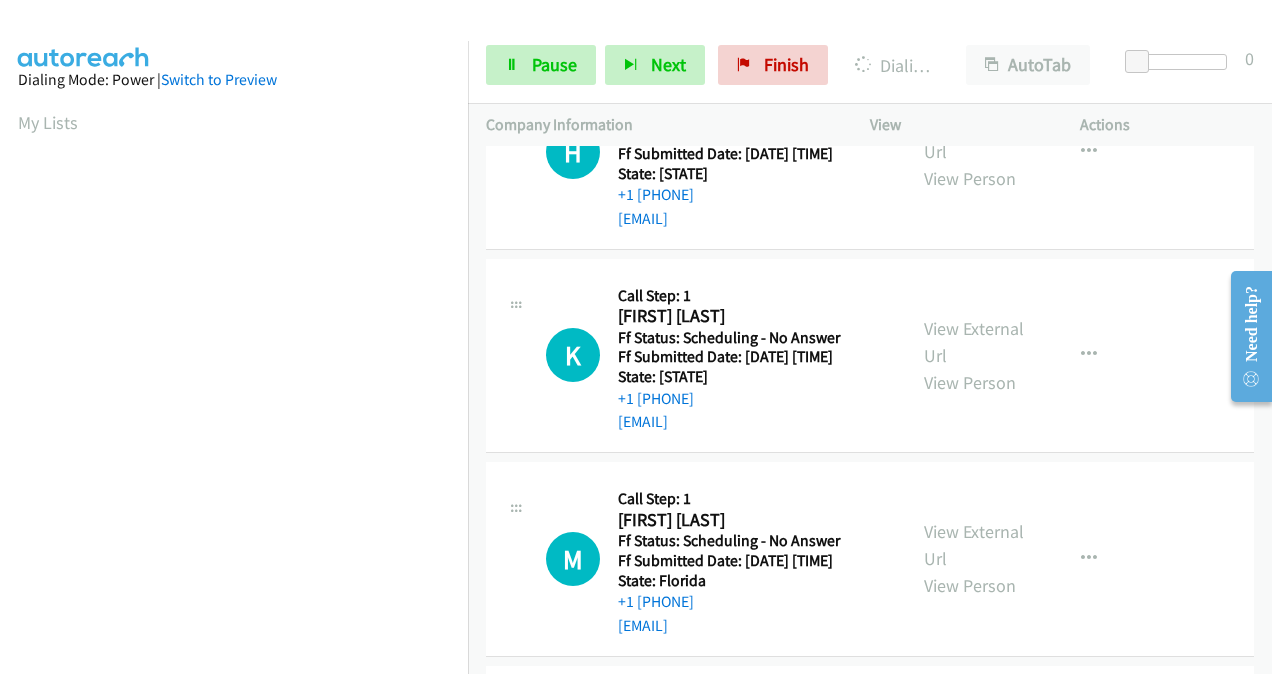 scroll, scrollTop: 300, scrollLeft: 0, axis: vertical 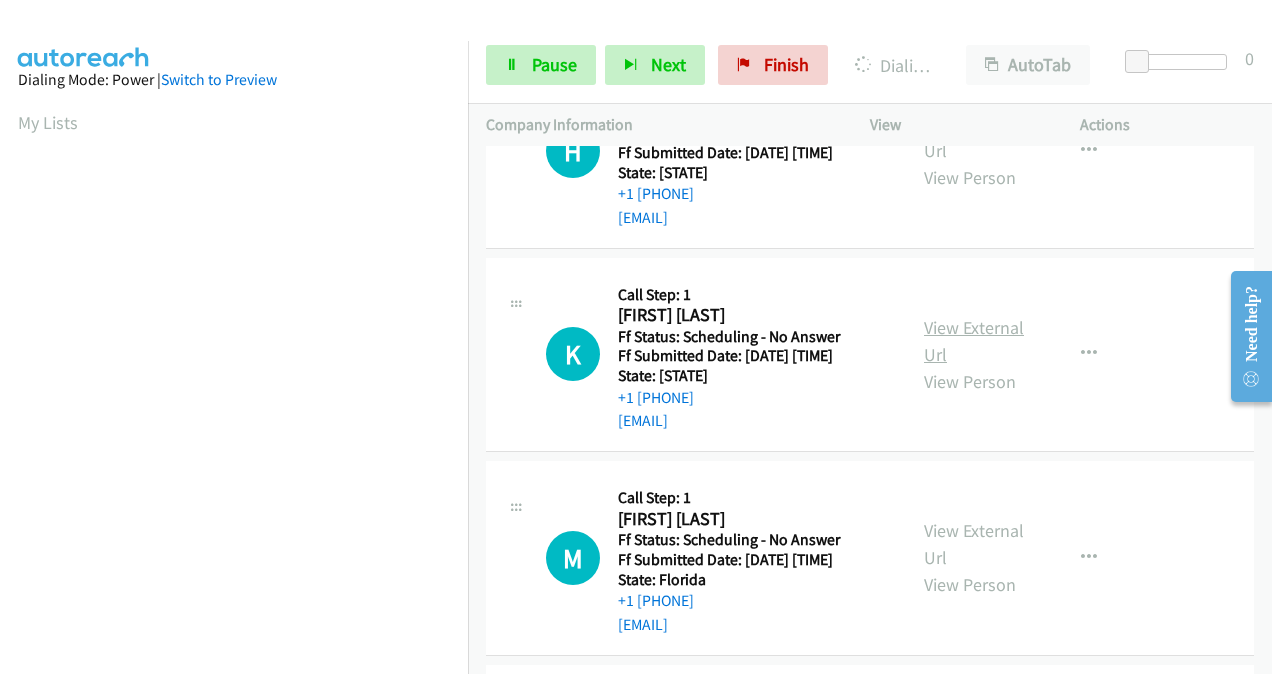 click on "View External Url" at bounding box center (974, 341) 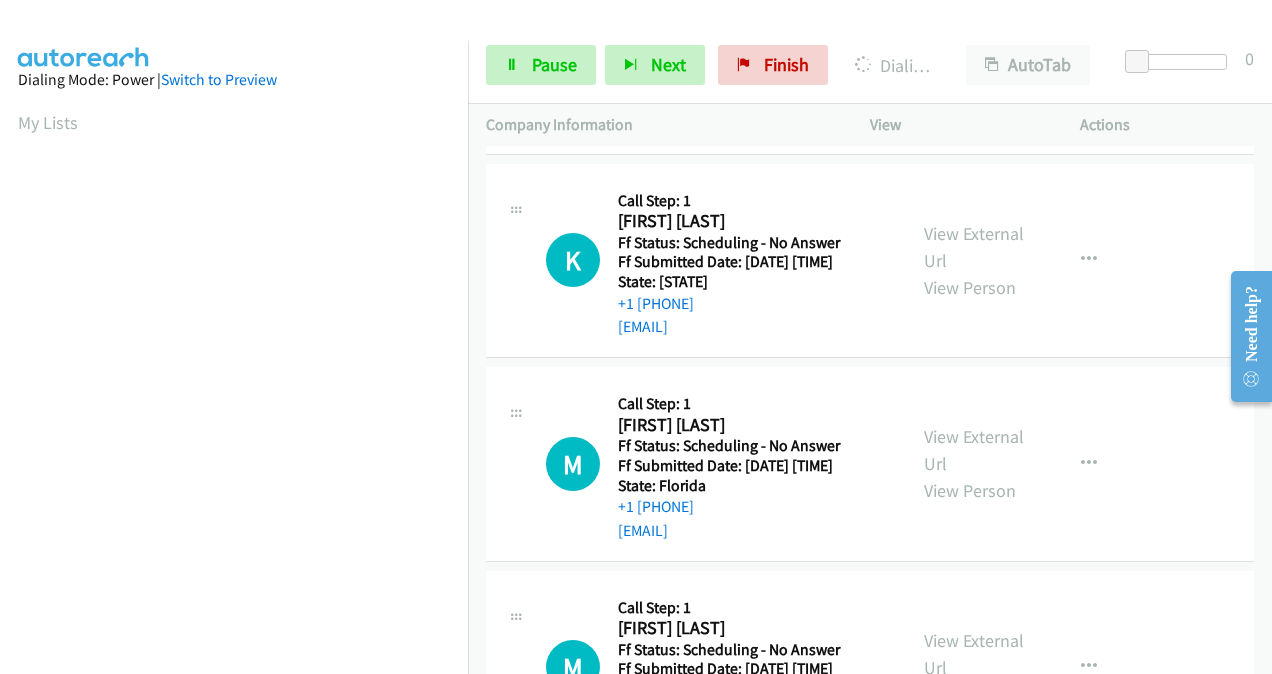 scroll, scrollTop: 400, scrollLeft: 0, axis: vertical 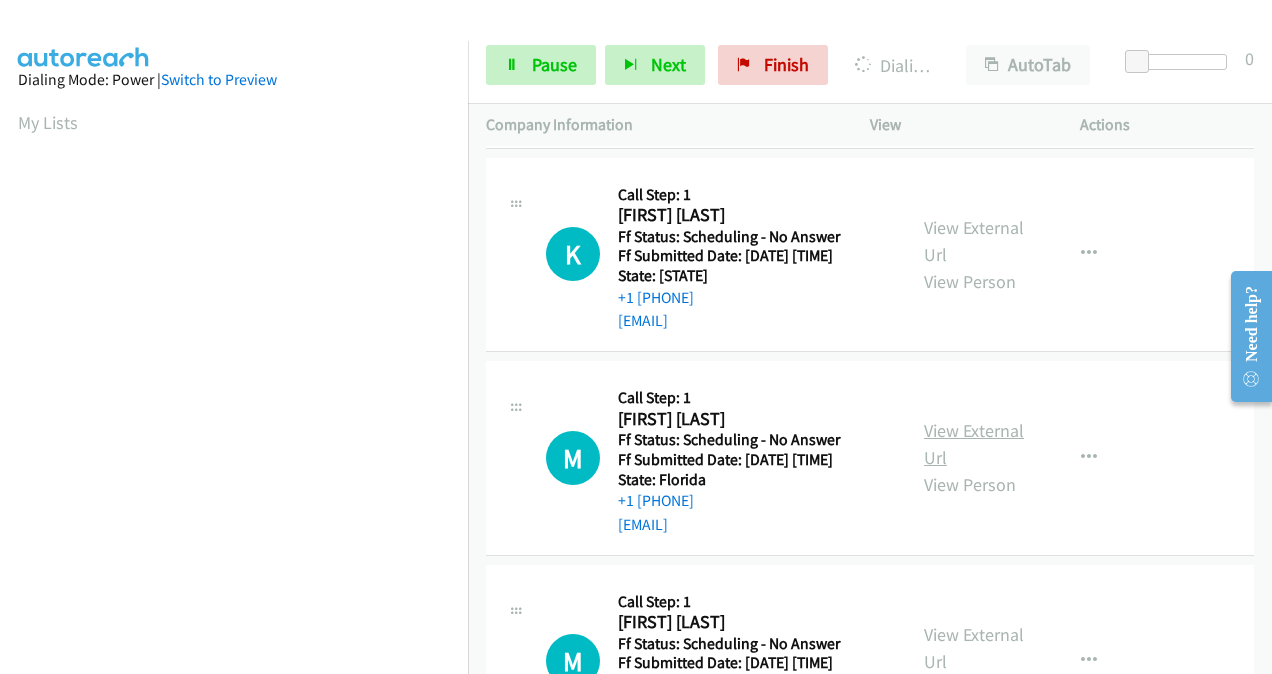 click on "View External Url" at bounding box center (974, 444) 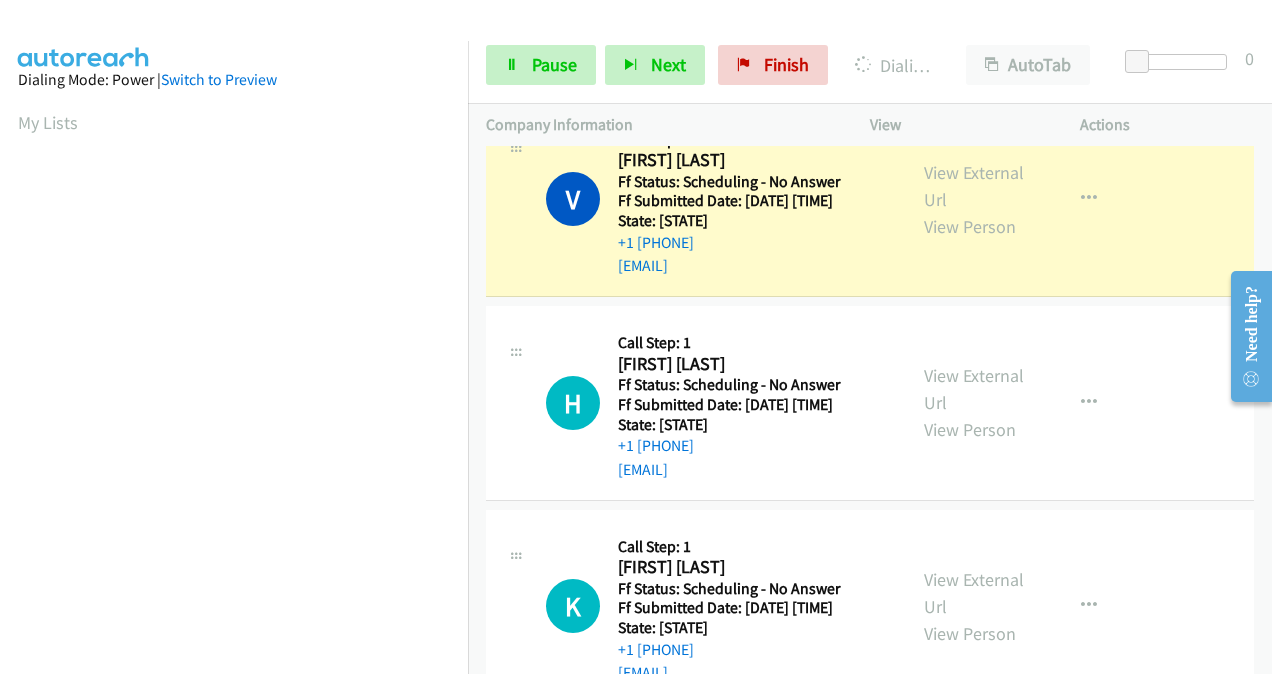 scroll, scrollTop: 0, scrollLeft: 0, axis: both 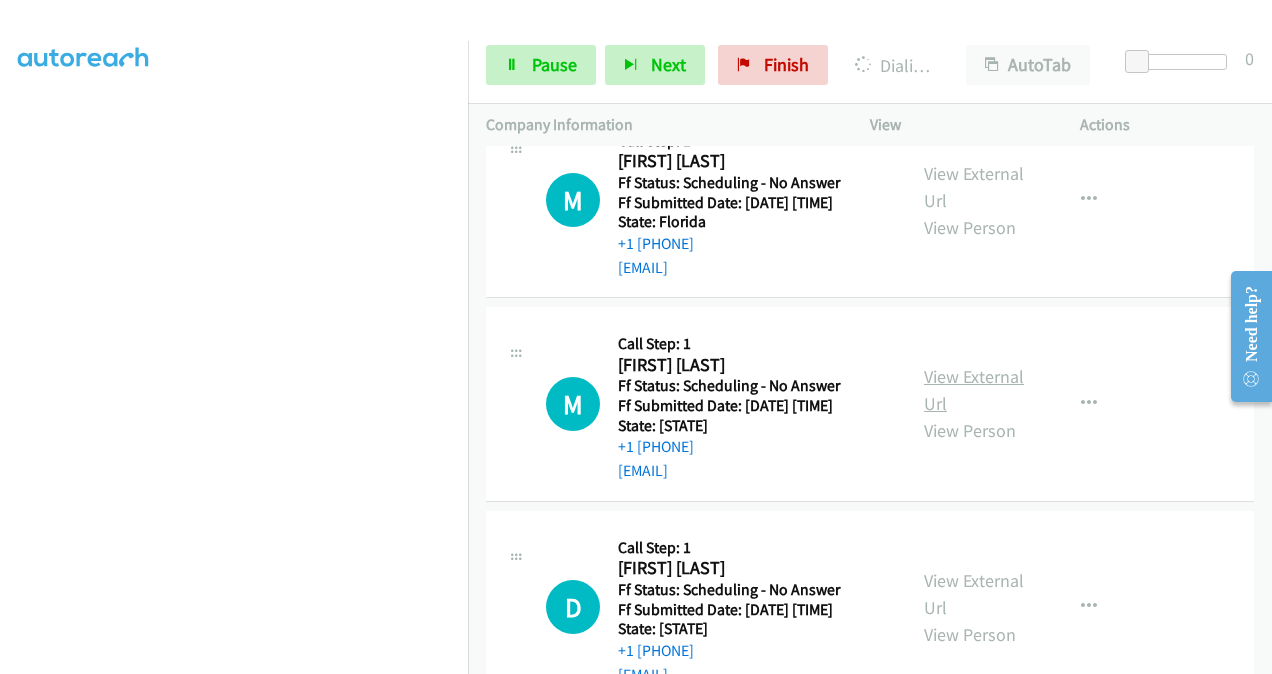 click on "View External Url" at bounding box center [974, 390] 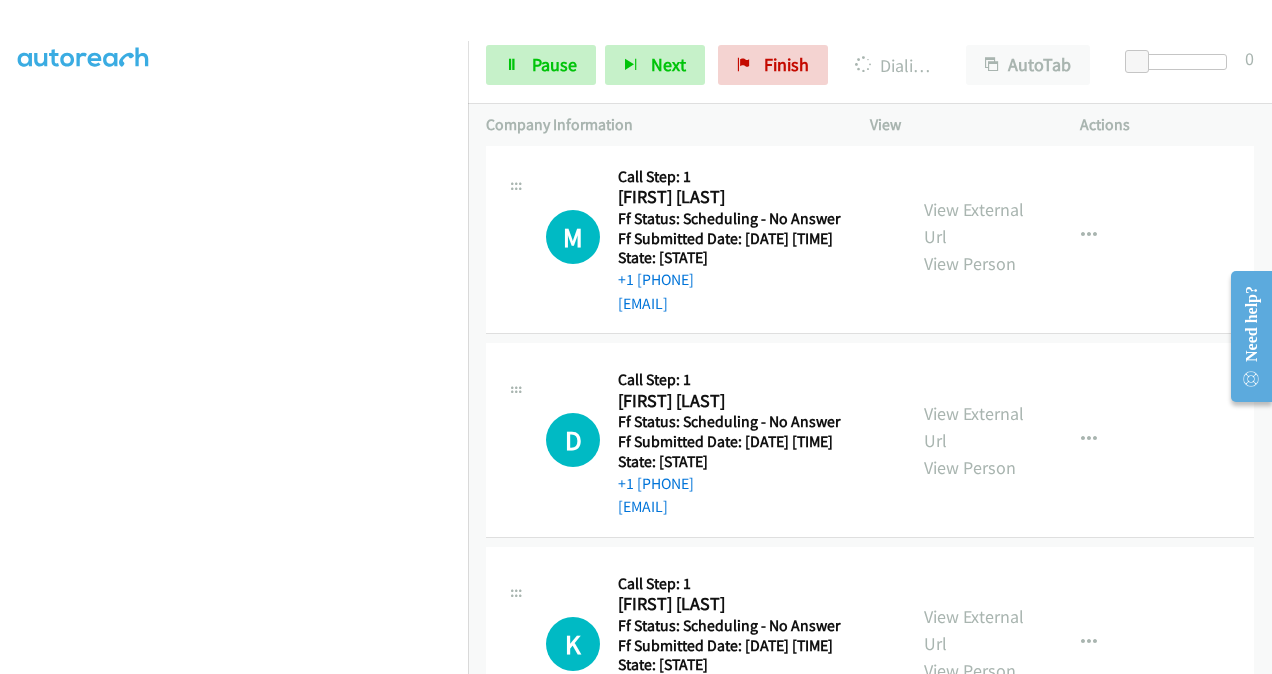 scroll, scrollTop: 942, scrollLeft: 0, axis: vertical 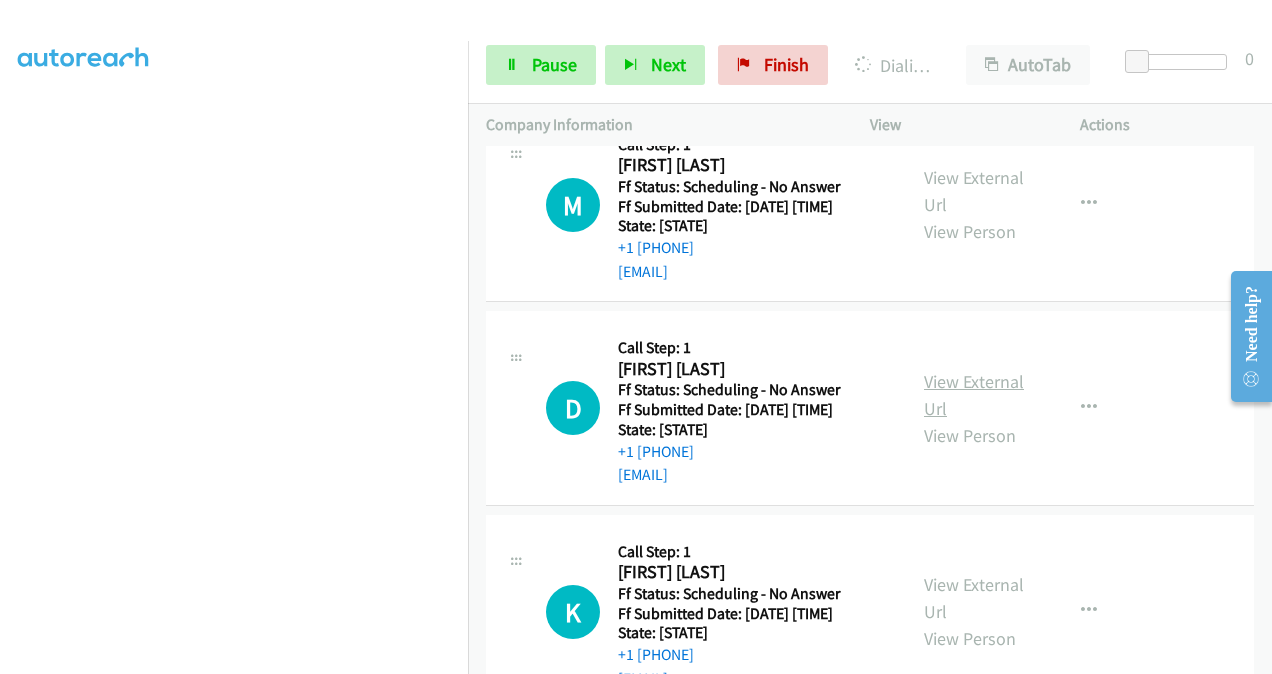 click on "View External Url" at bounding box center (974, 395) 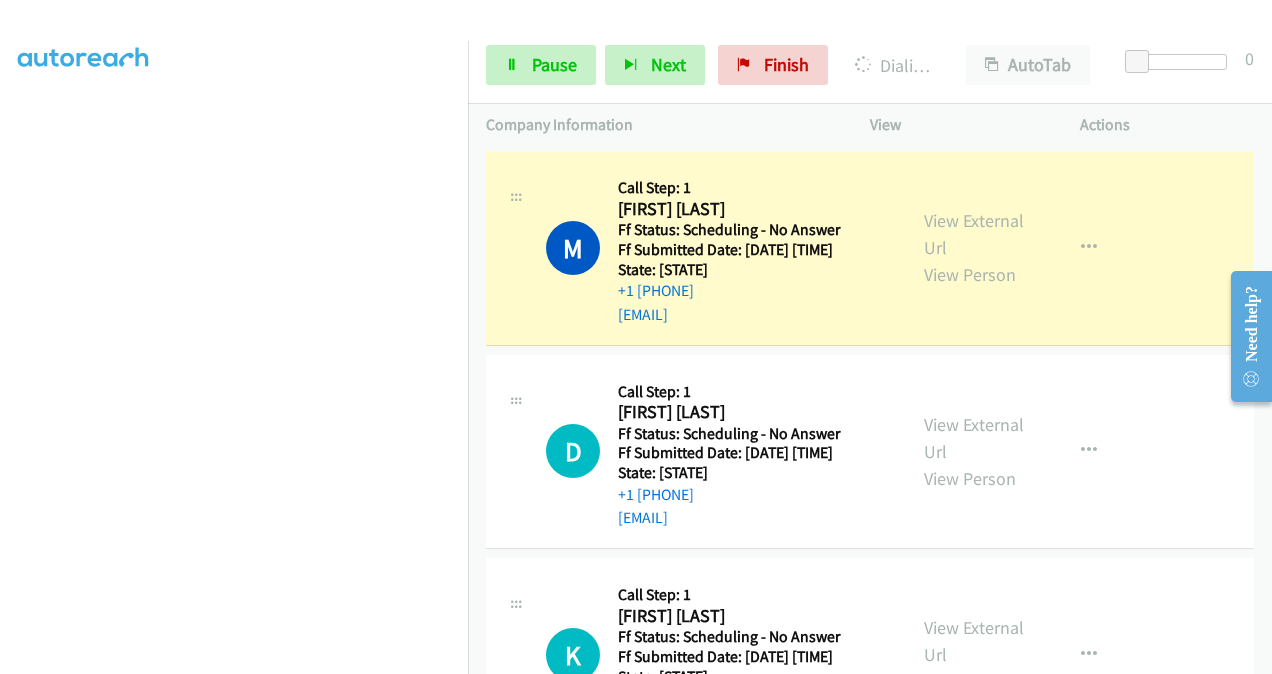 scroll, scrollTop: 1284, scrollLeft: 0, axis: vertical 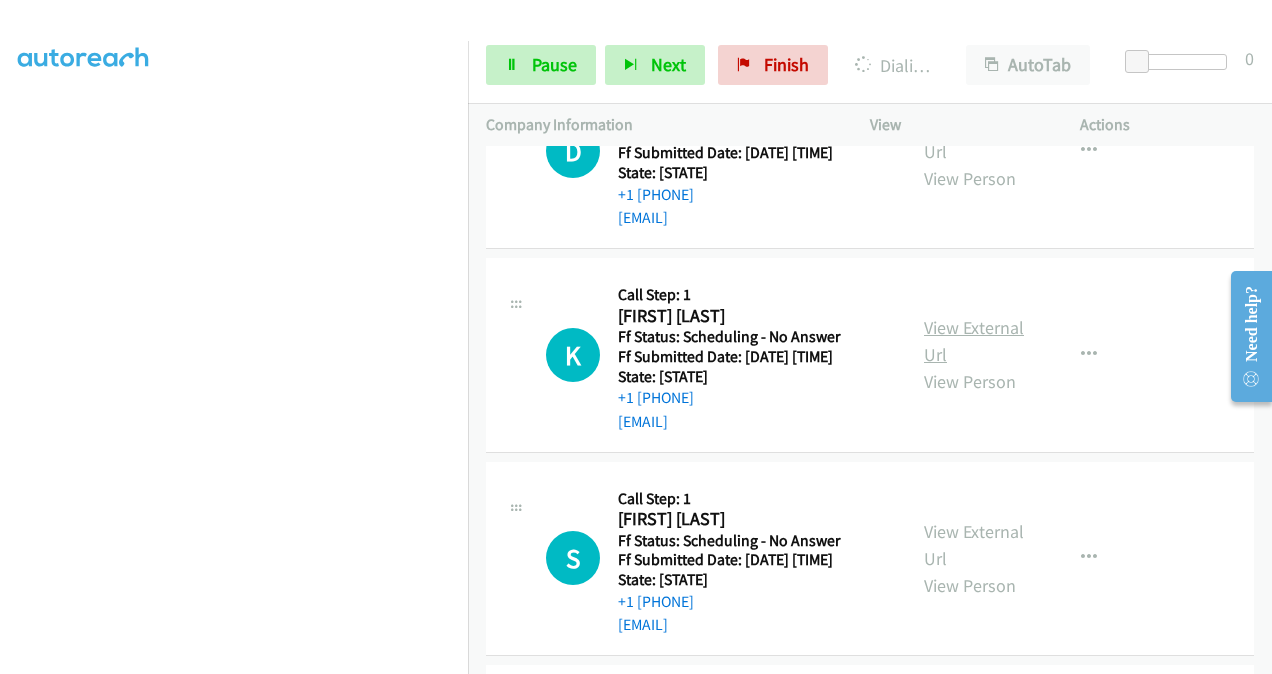 click on "View External Url" at bounding box center [974, 341] 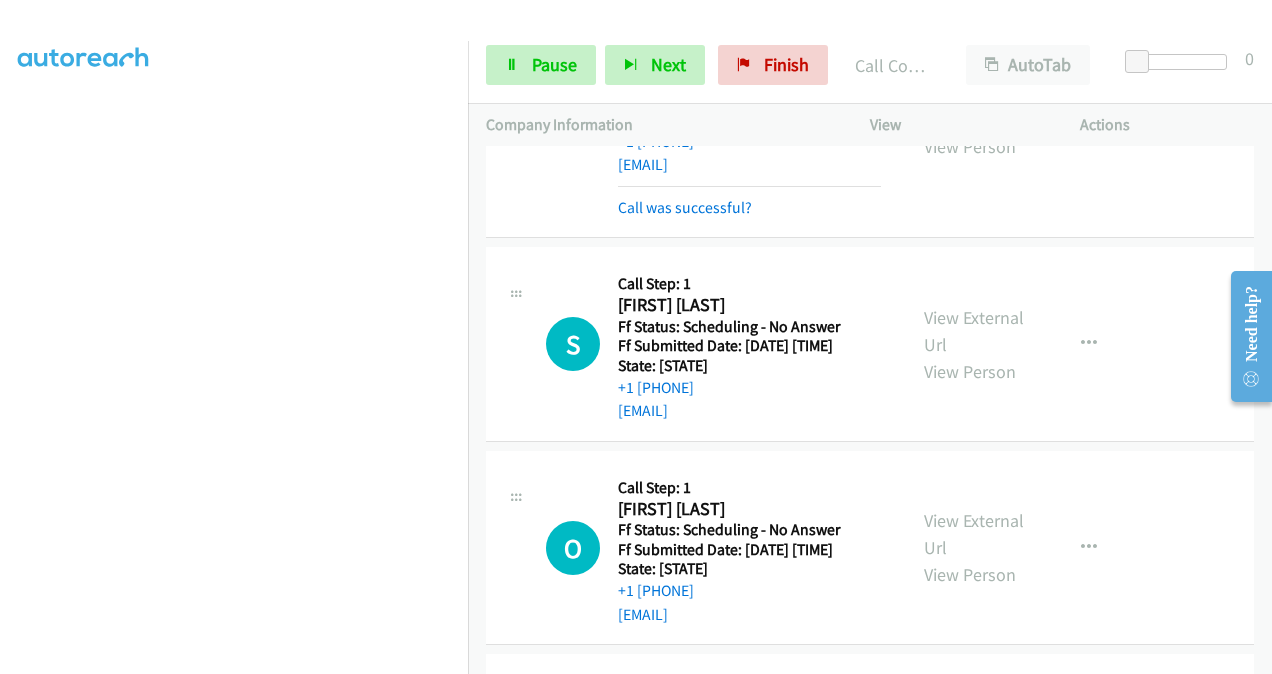 scroll, scrollTop: 1726, scrollLeft: 0, axis: vertical 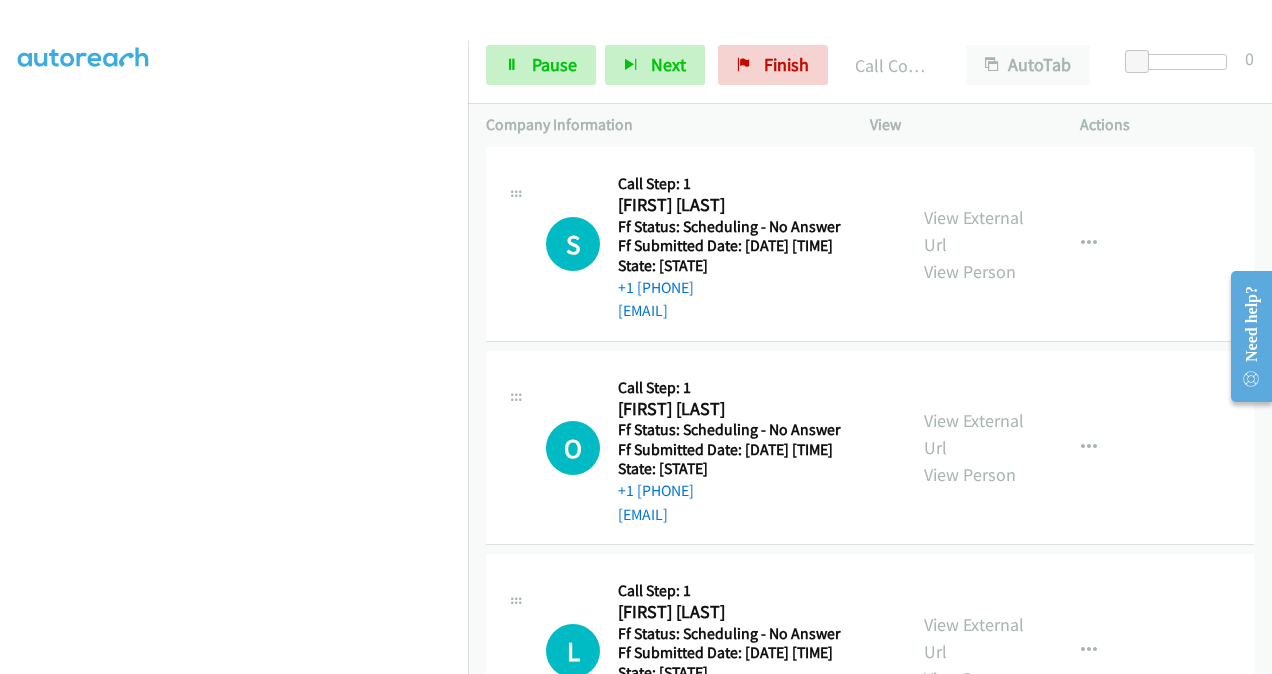 drag, startPoint x: 941, startPoint y: 362, endPoint x: 926, endPoint y: 343, distance: 24.207438 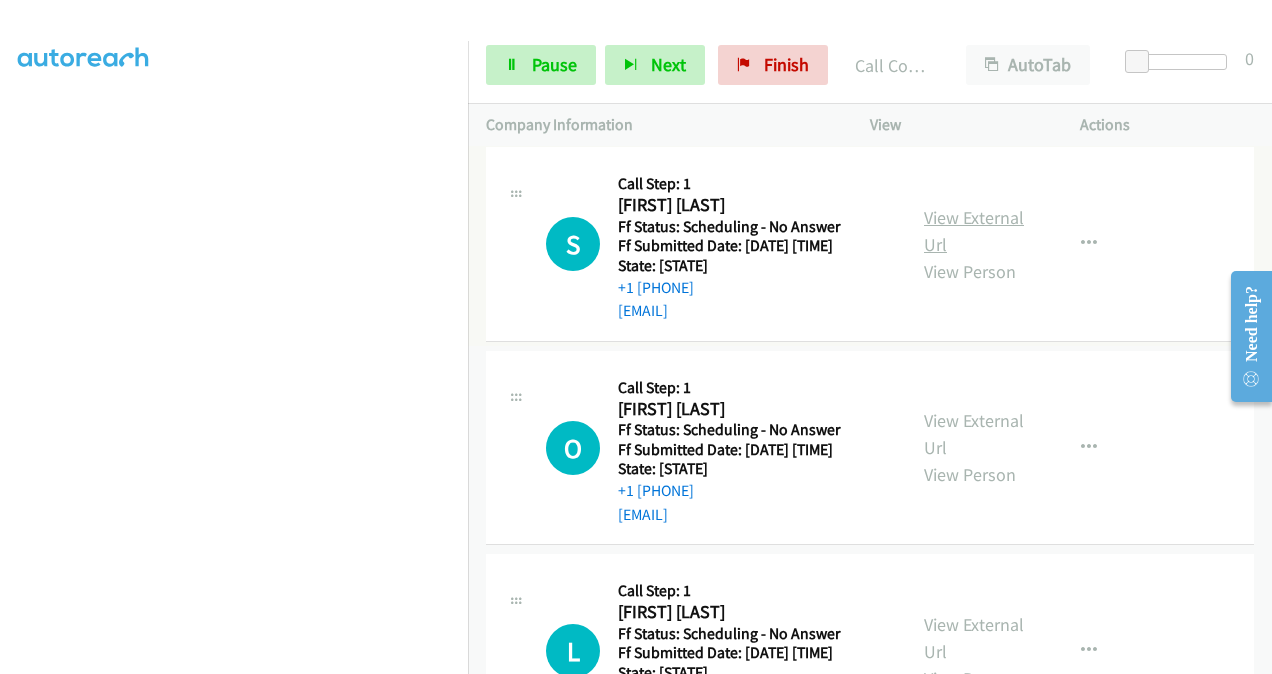 click on "View External Url" at bounding box center (974, 231) 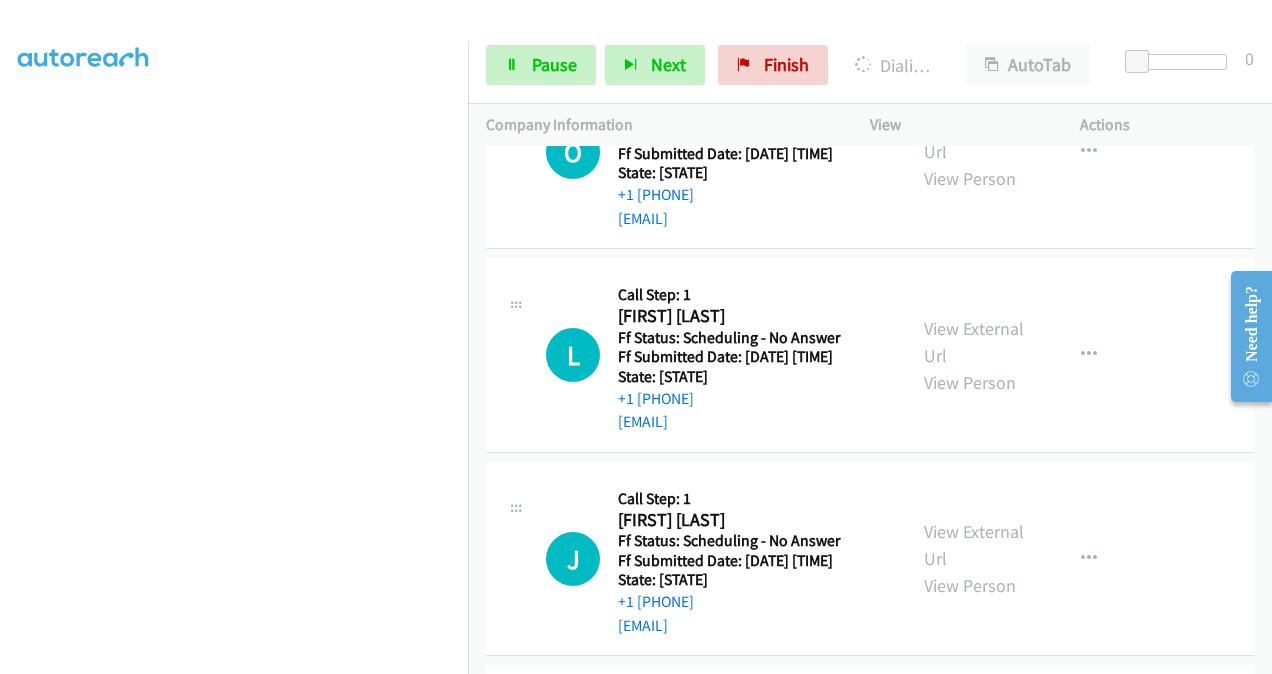 scroll, scrollTop: 2026, scrollLeft: 0, axis: vertical 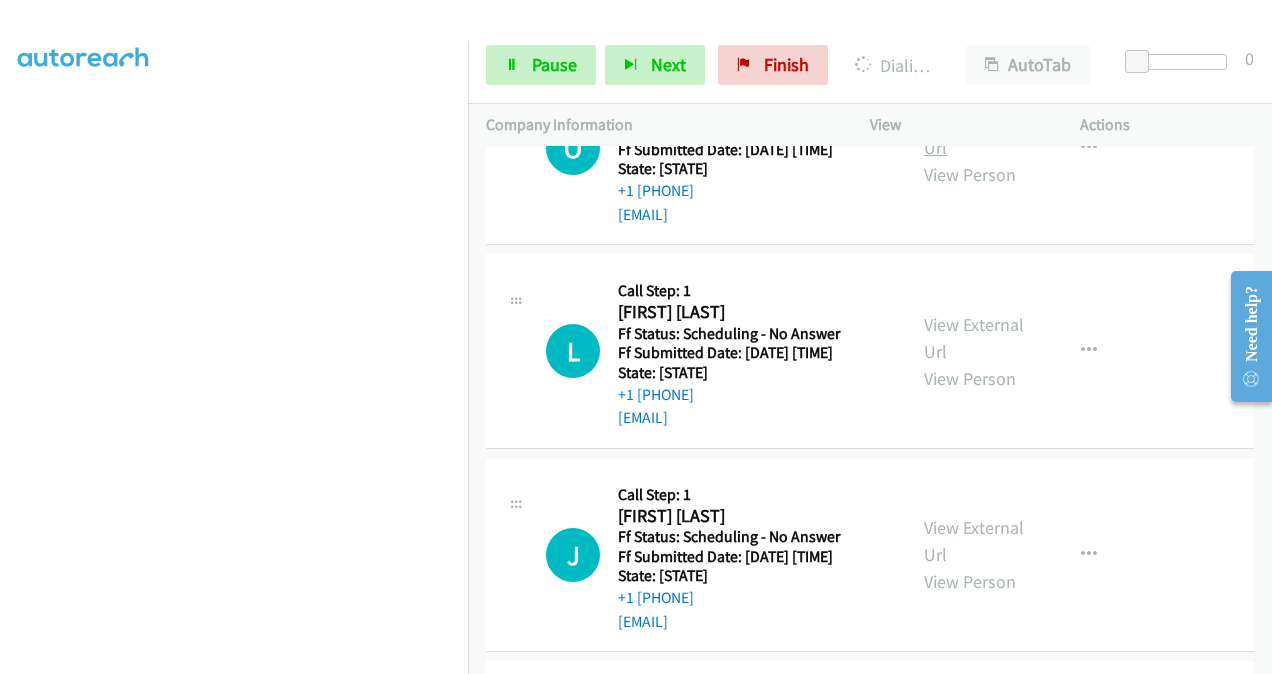 click on "View External Url" at bounding box center (974, 134) 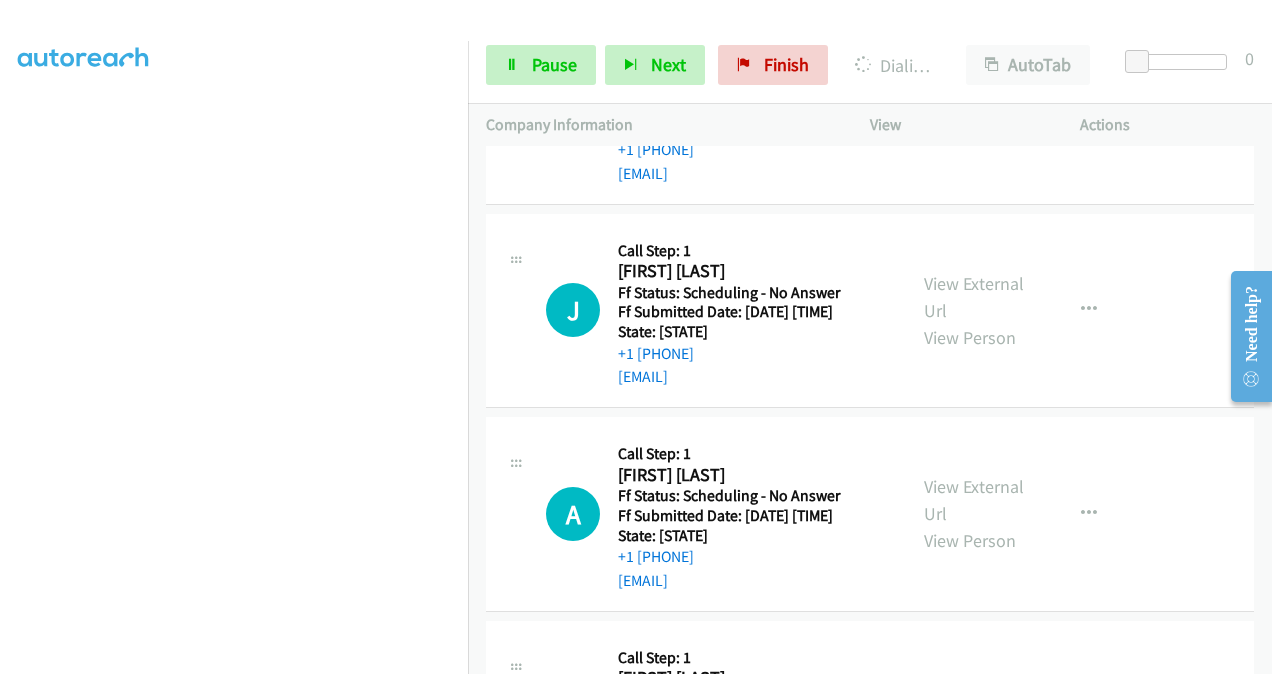 scroll, scrollTop: 2326, scrollLeft: 0, axis: vertical 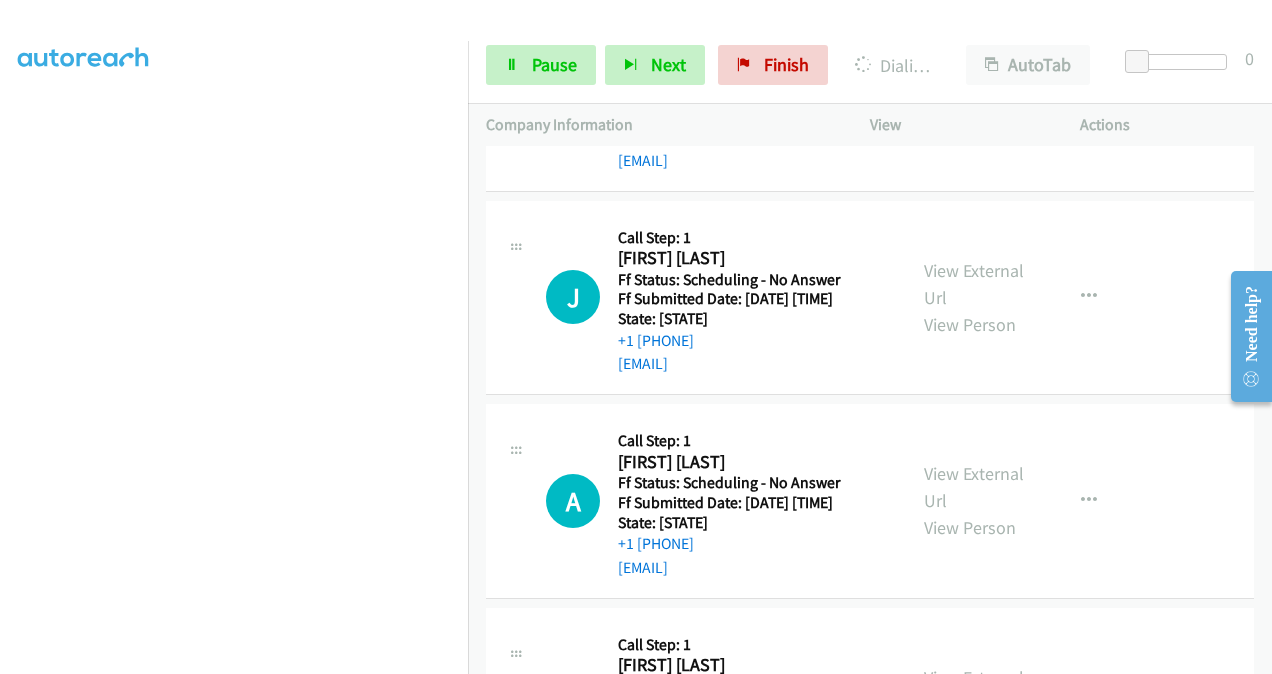 click on "View External Url
View Person" at bounding box center [975, 93] 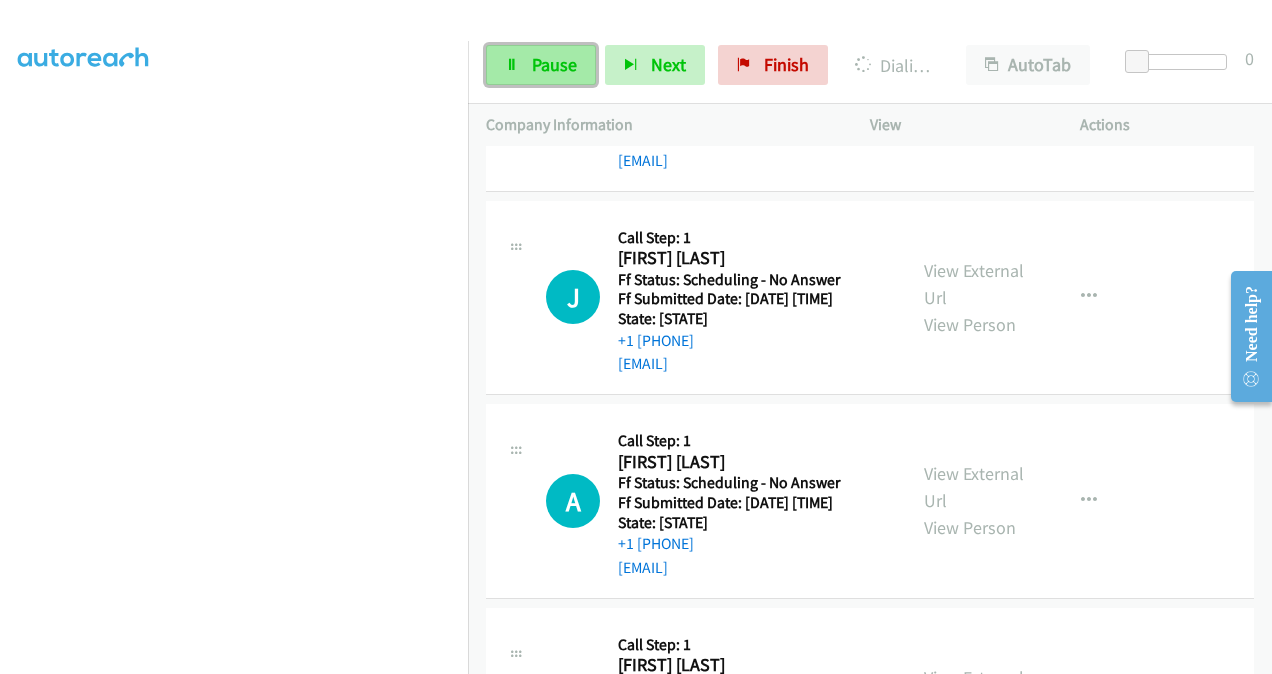 click on "Pause" at bounding box center [554, 64] 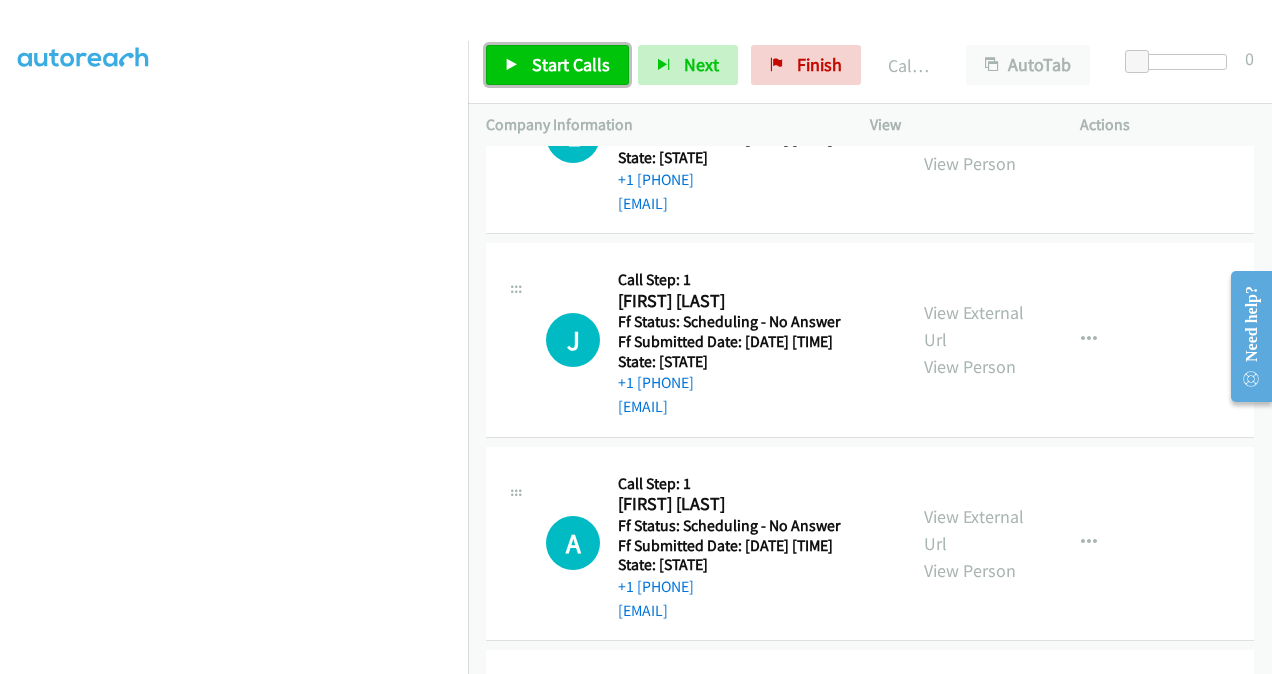click on "Start Calls" at bounding box center (571, 64) 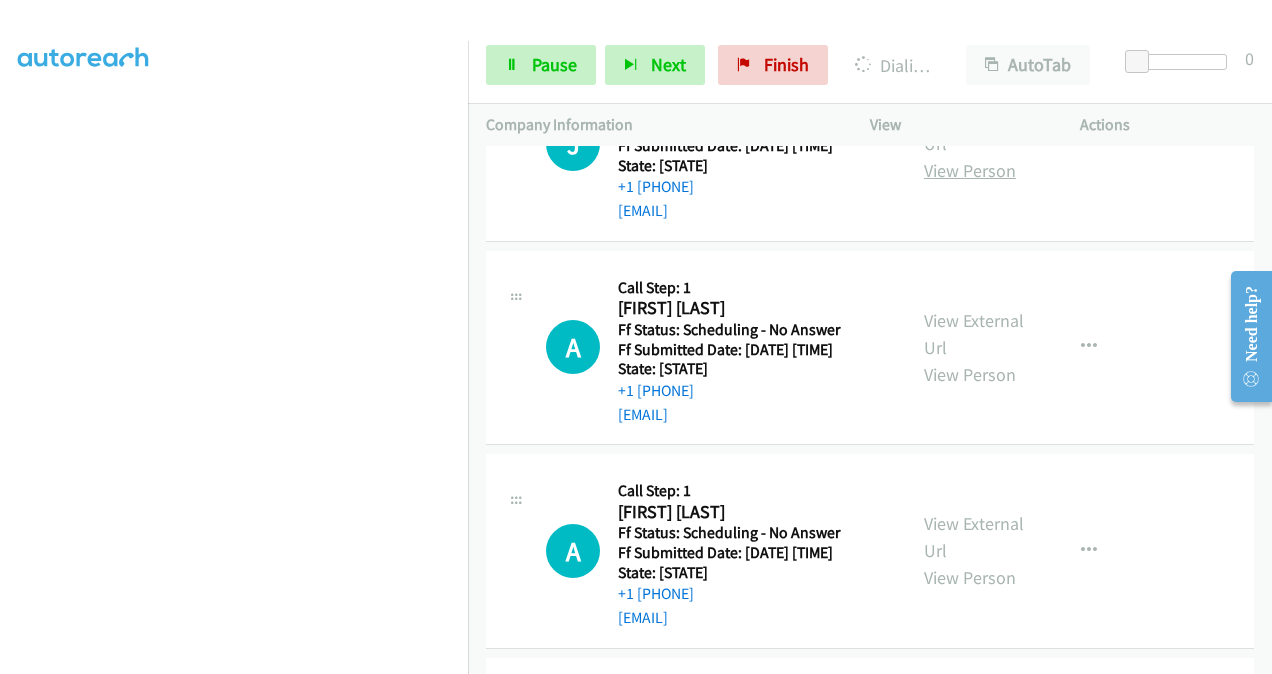 scroll, scrollTop: 2526, scrollLeft: 0, axis: vertical 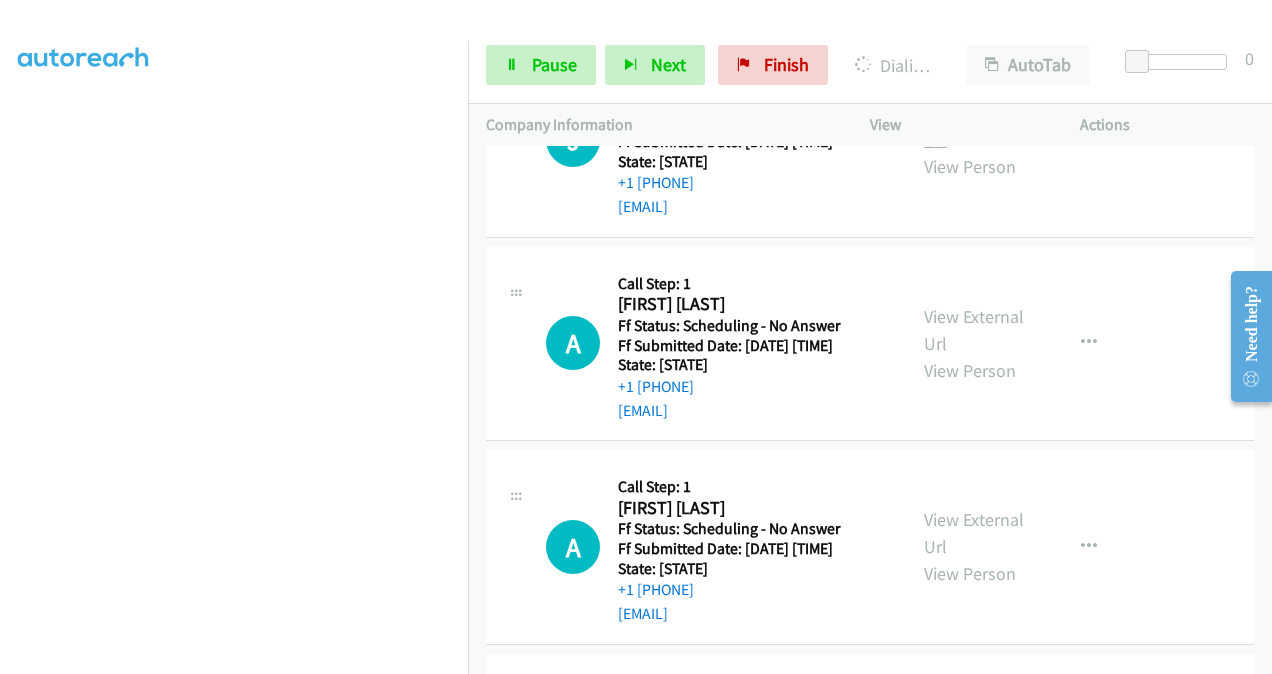 click on "View External Url" at bounding box center (974, 126) 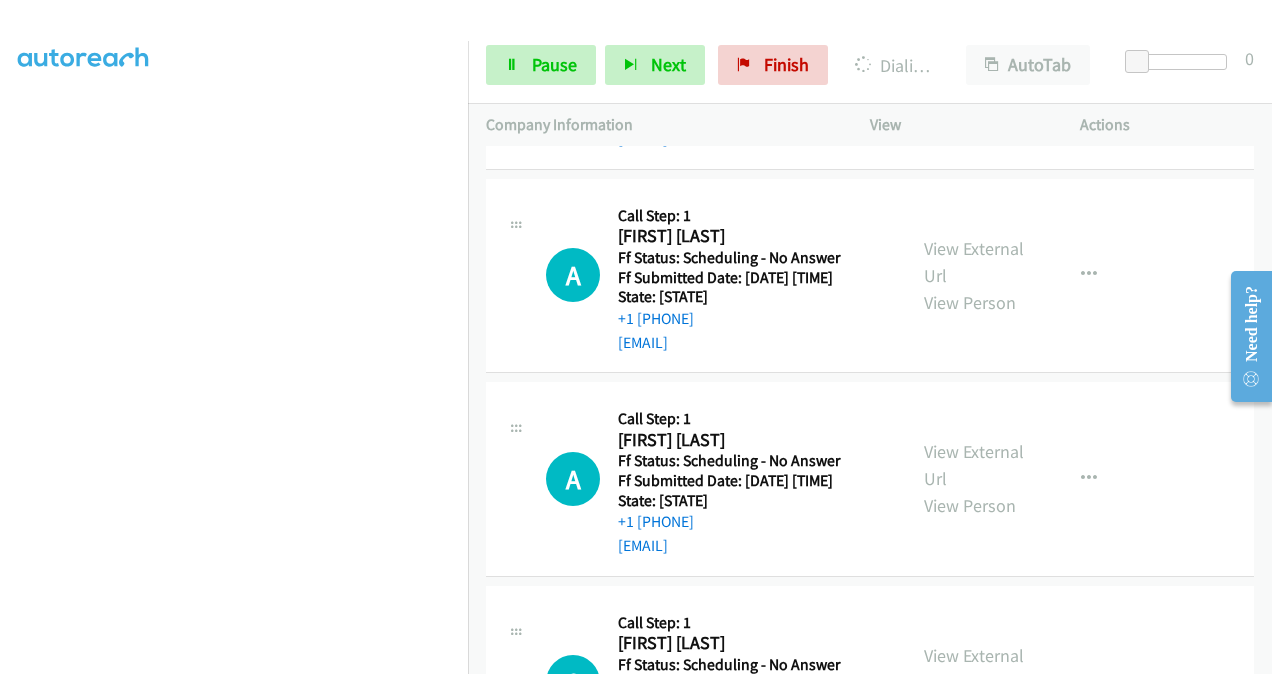 scroll, scrollTop: 2626, scrollLeft: 0, axis: vertical 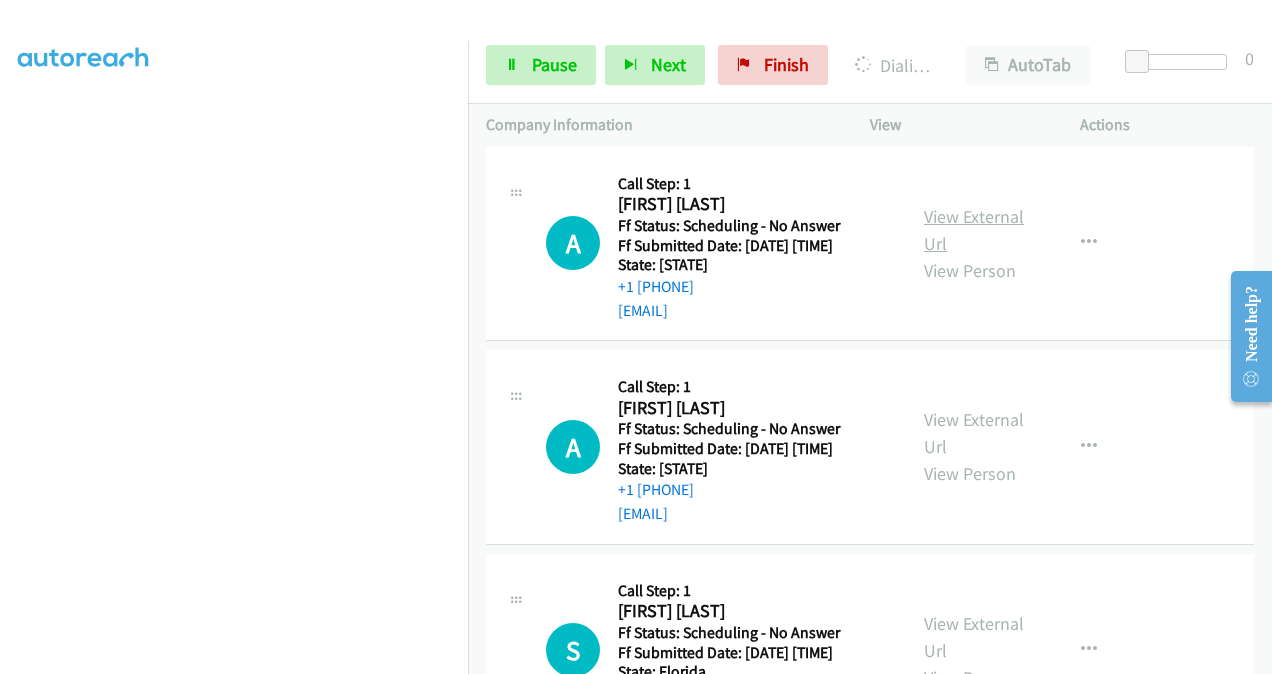 click on "View External Url" at bounding box center (974, 230) 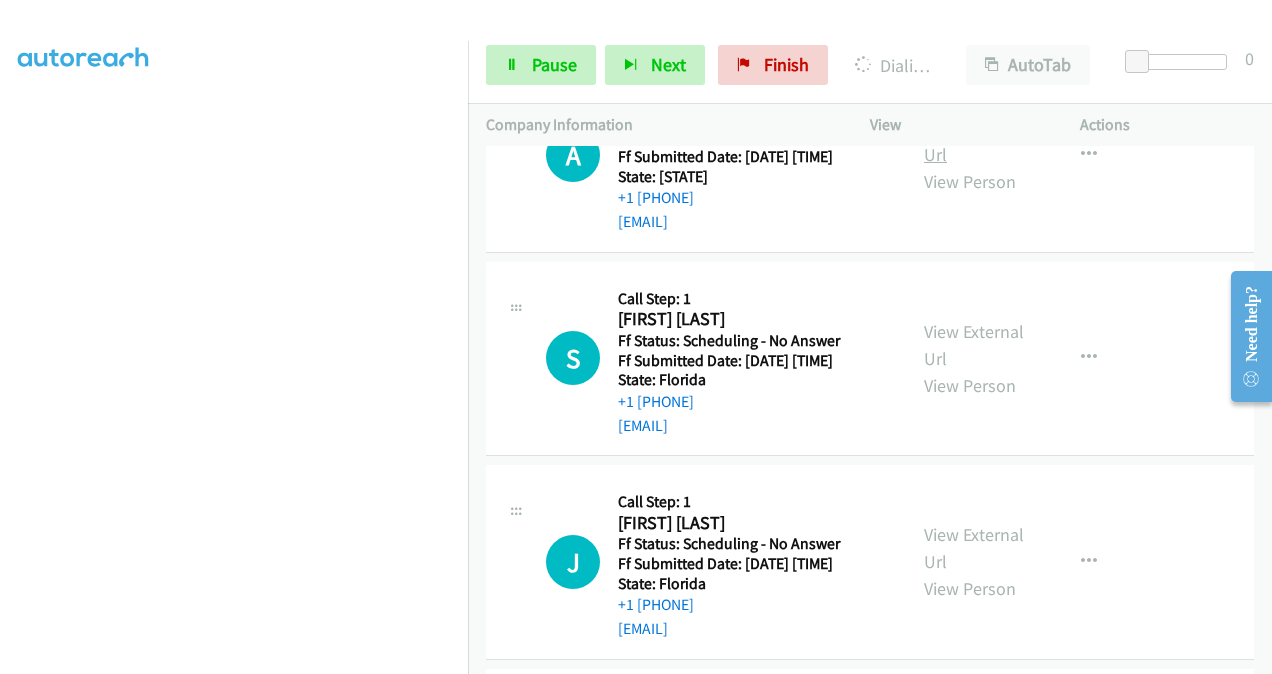scroll, scrollTop: 2926, scrollLeft: 0, axis: vertical 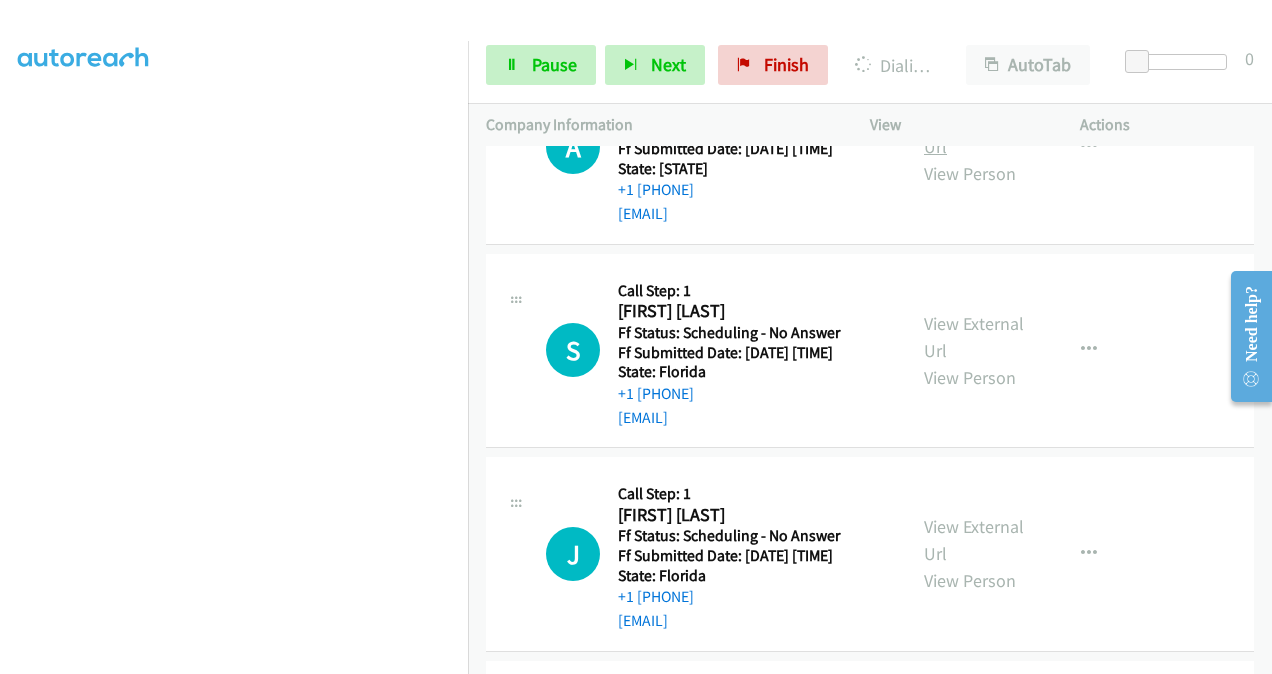 click on "View External Url" at bounding box center (974, 133) 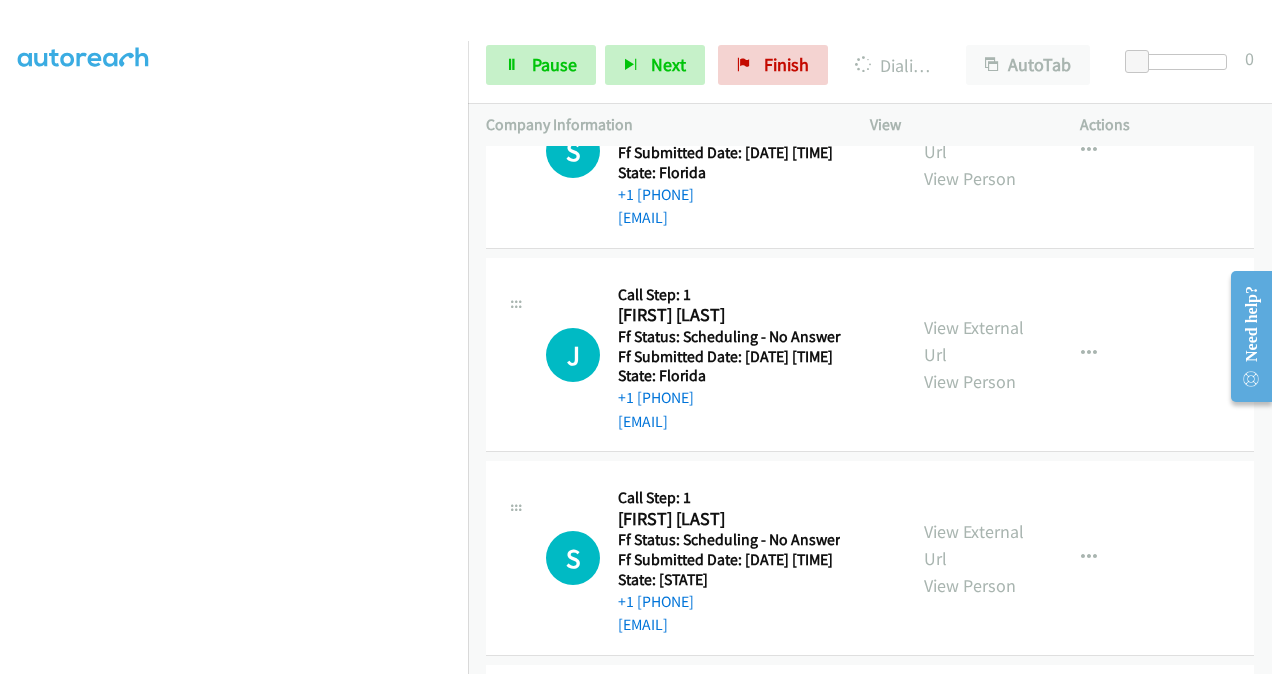 scroll, scrollTop: 3168, scrollLeft: 0, axis: vertical 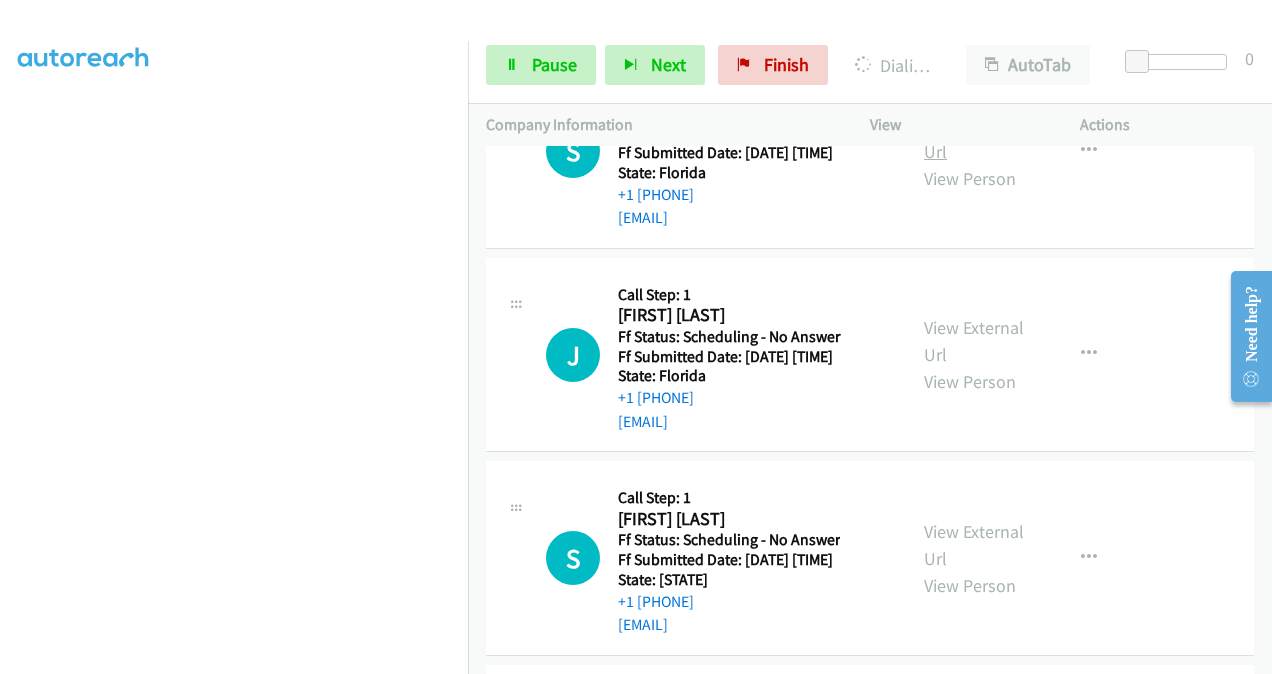 click on "View External Url" at bounding box center [974, 138] 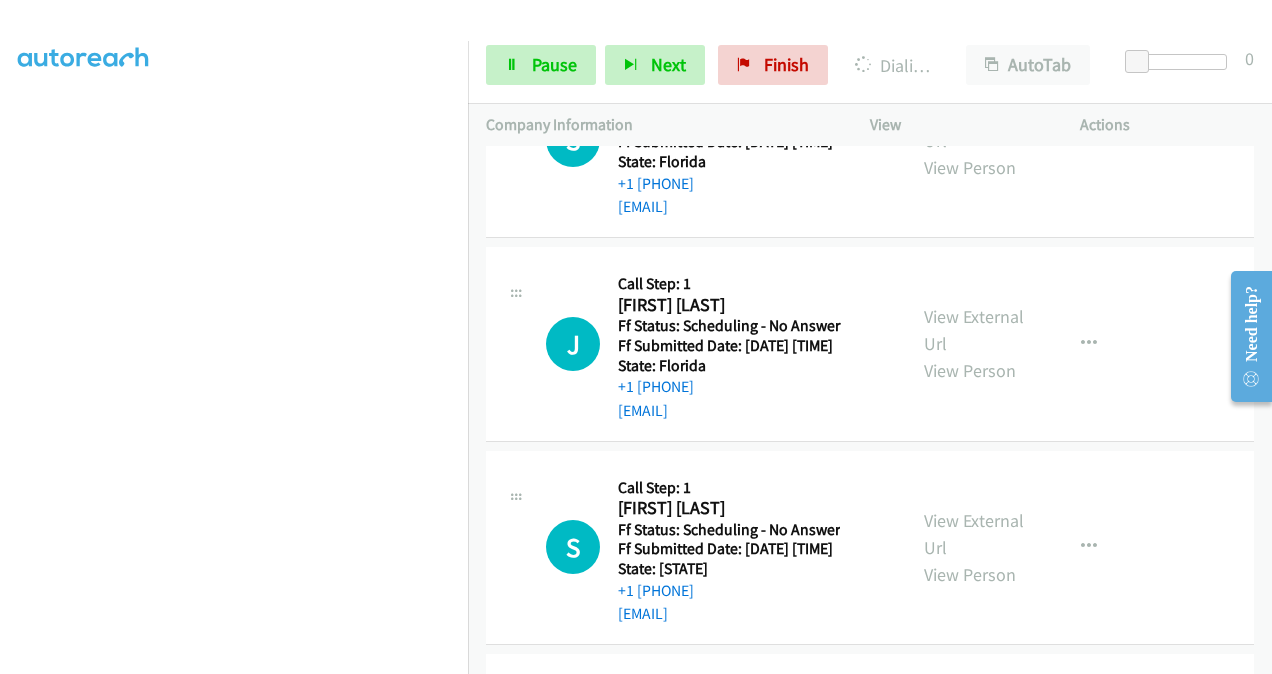 scroll, scrollTop: 3368, scrollLeft: 0, axis: vertical 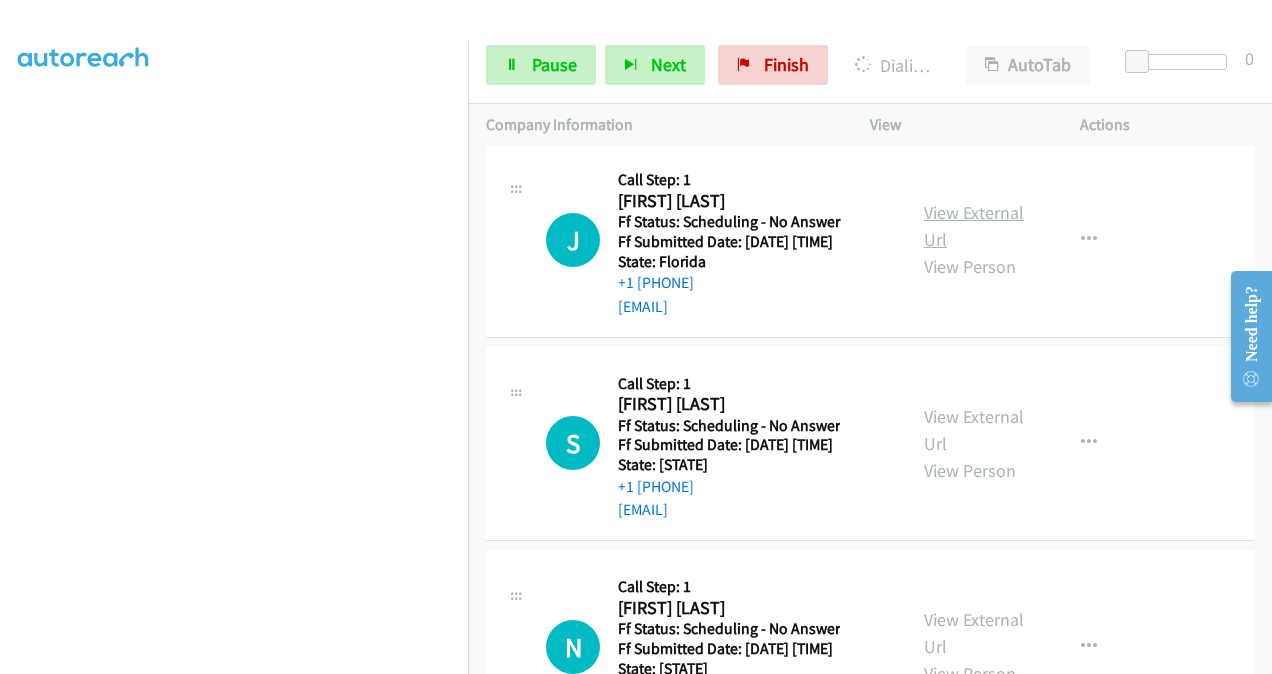 click on "View External Url" at bounding box center (974, 226) 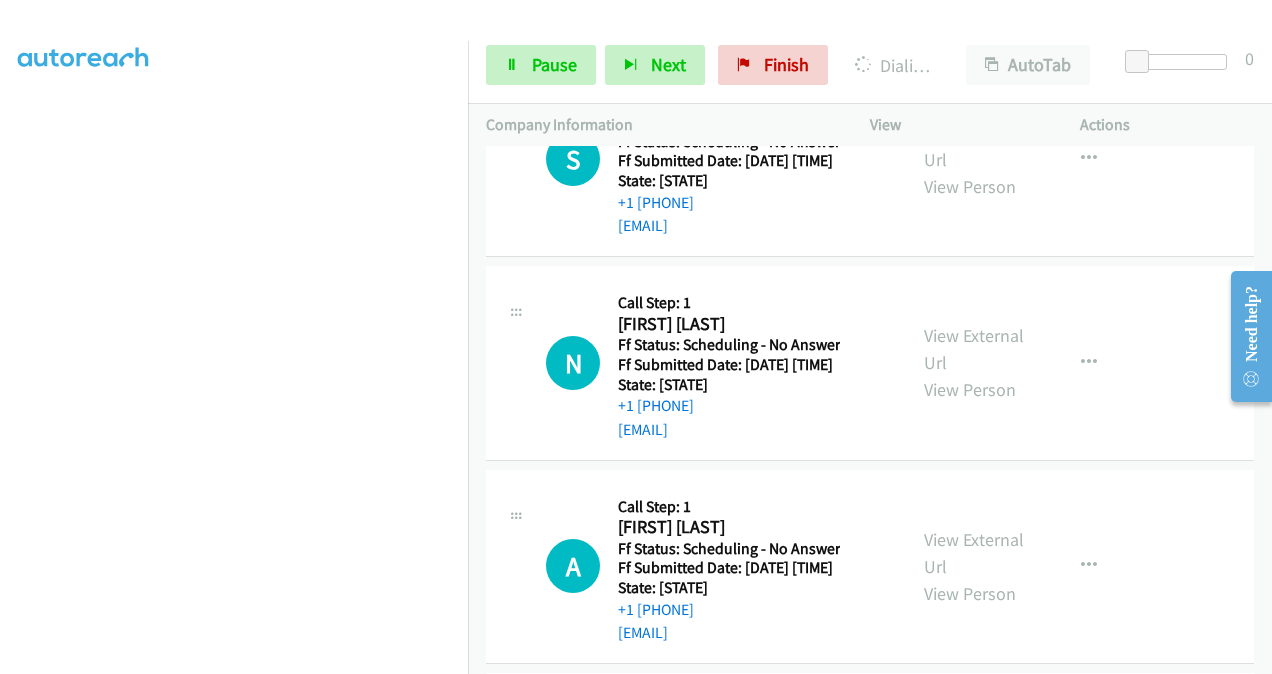 scroll, scrollTop: 3768, scrollLeft: 0, axis: vertical 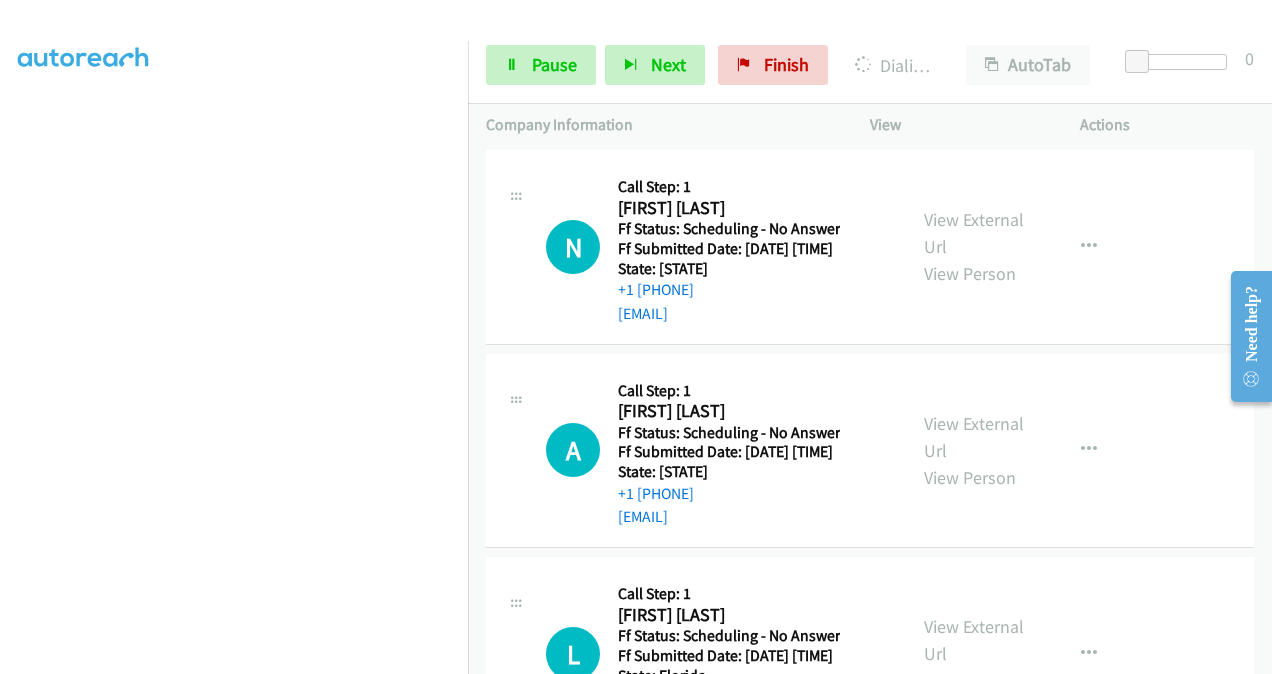 click on "View External Url" at bounding box center (974, 30) 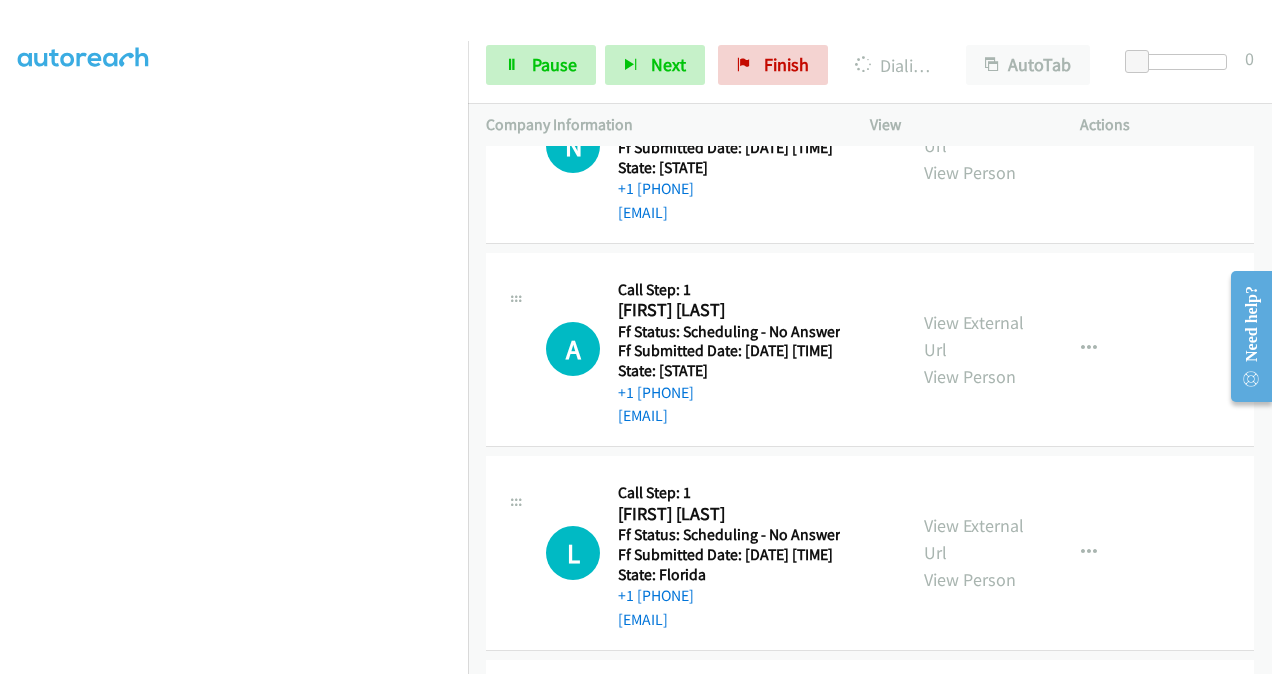 scroll, scrollTop: 3968, scrollLeft: 0, axis: vertical 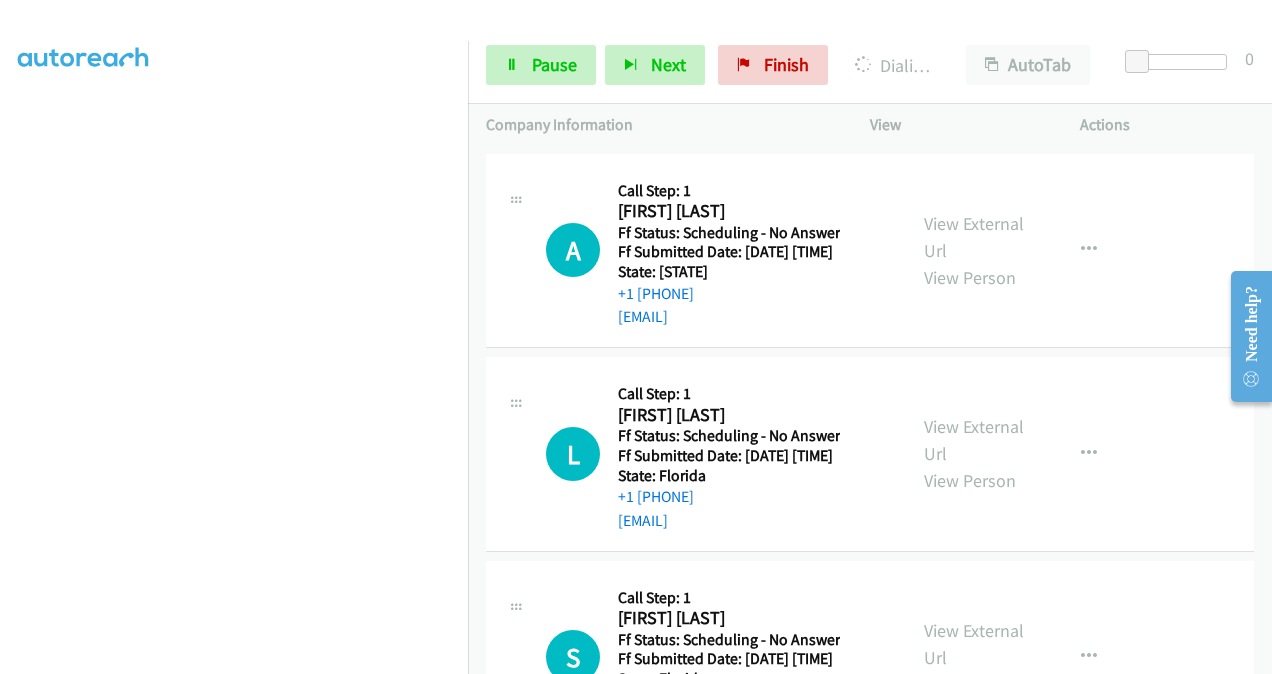 click on "View External Url" at bounding box center [974, 33] 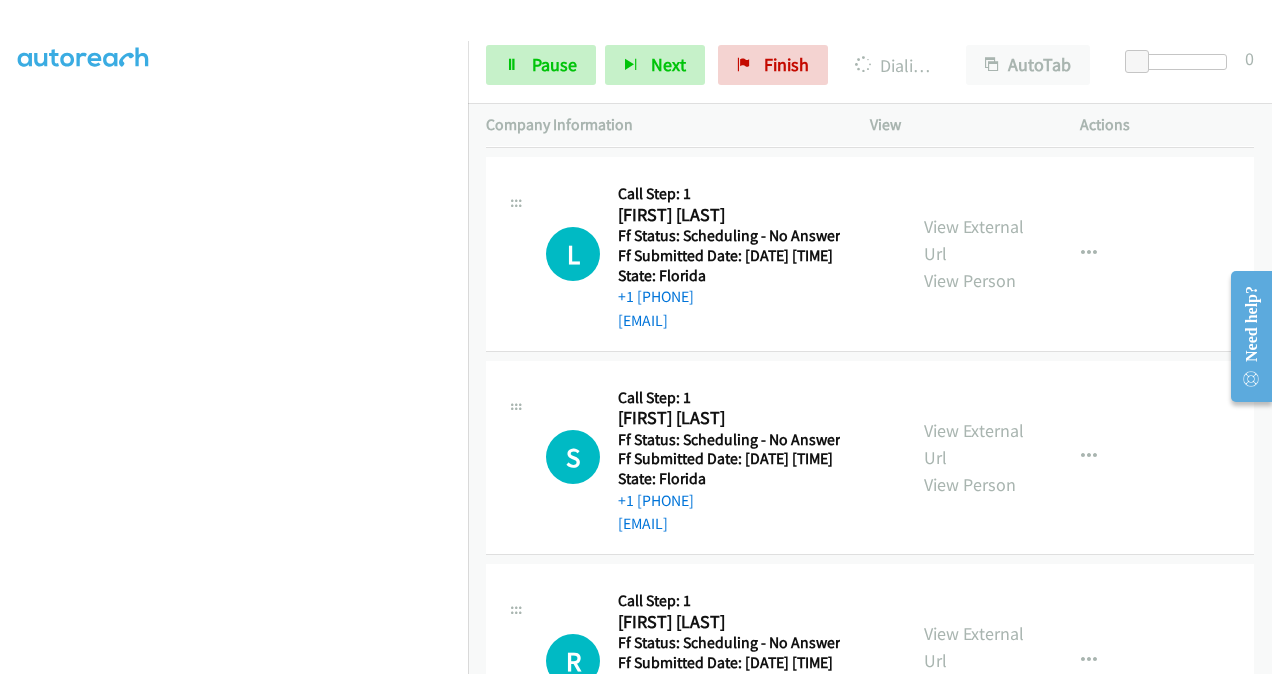 click on "View External Url" at bounding box center (974, 37) 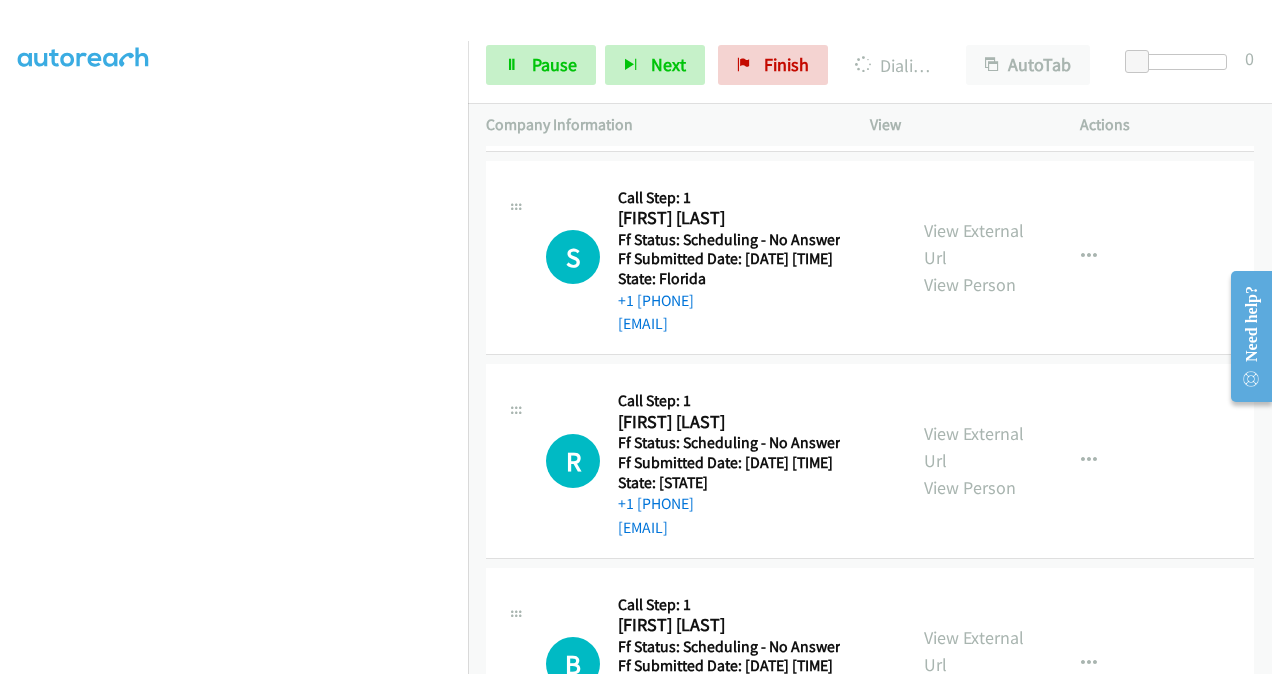 click on "View External Url" at bounding box center [974, 40] 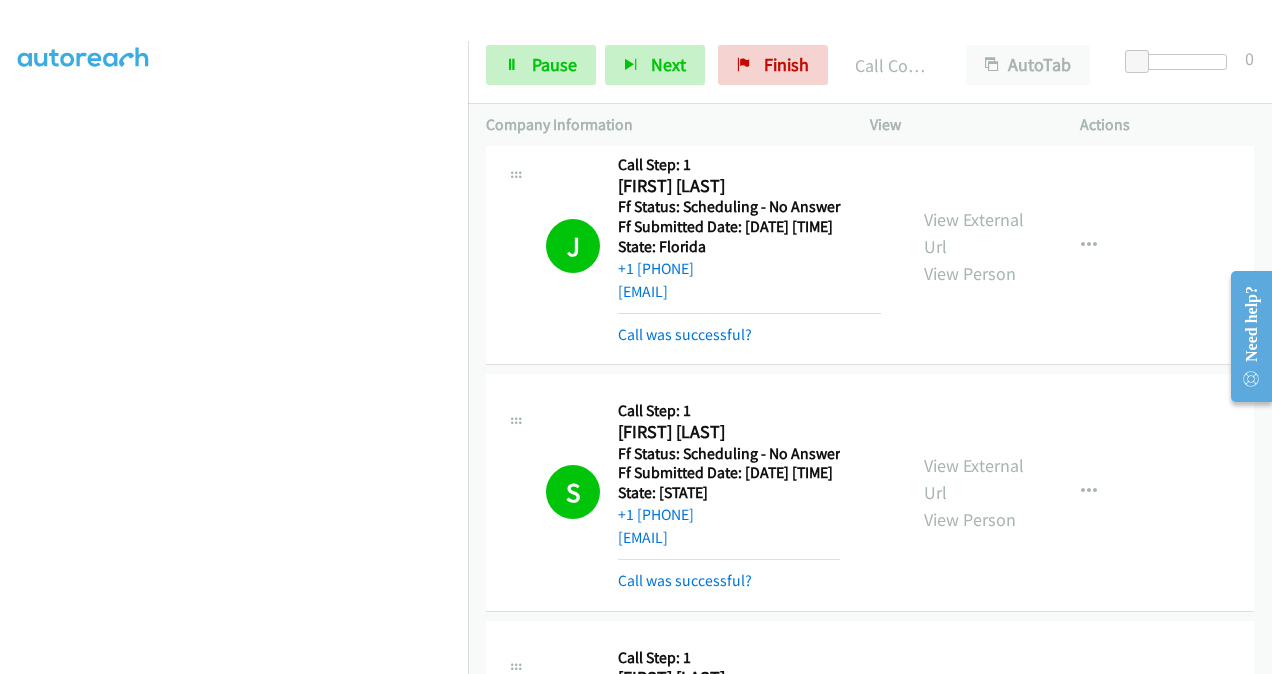 scroll, scrollTop: 3168, scrollLeft: 0, axis: vertical 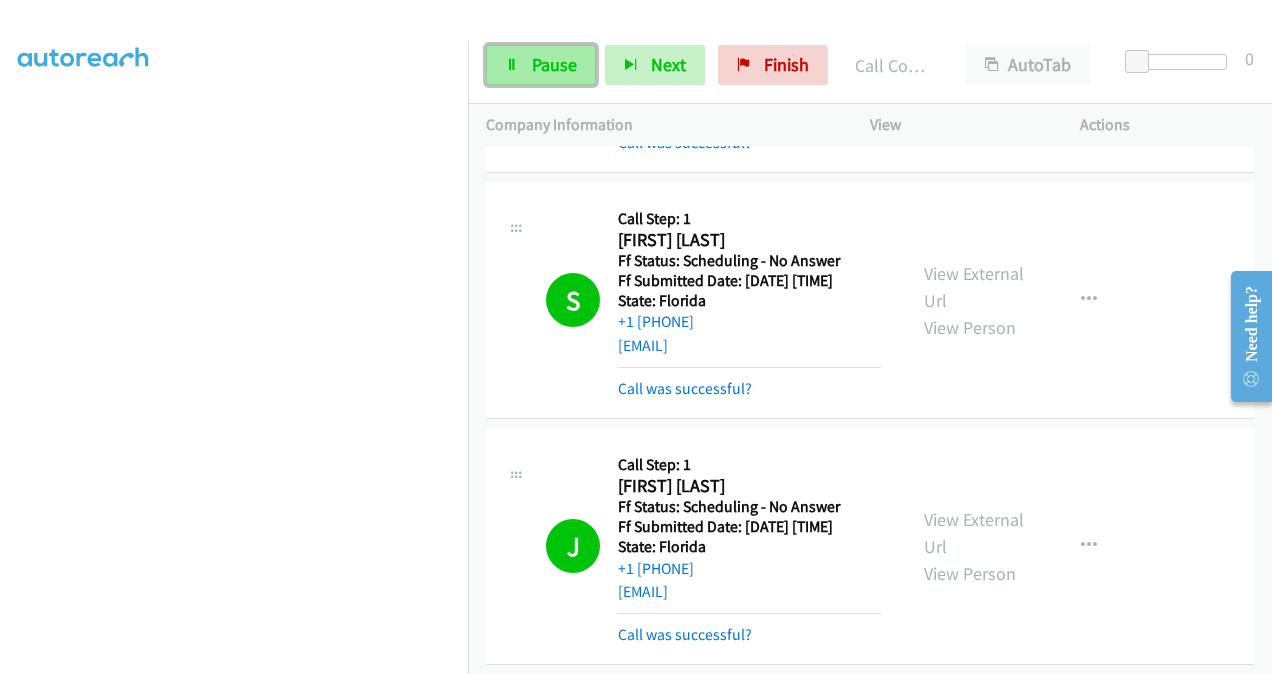 click on "Pause" at bounding box center [554, 64] 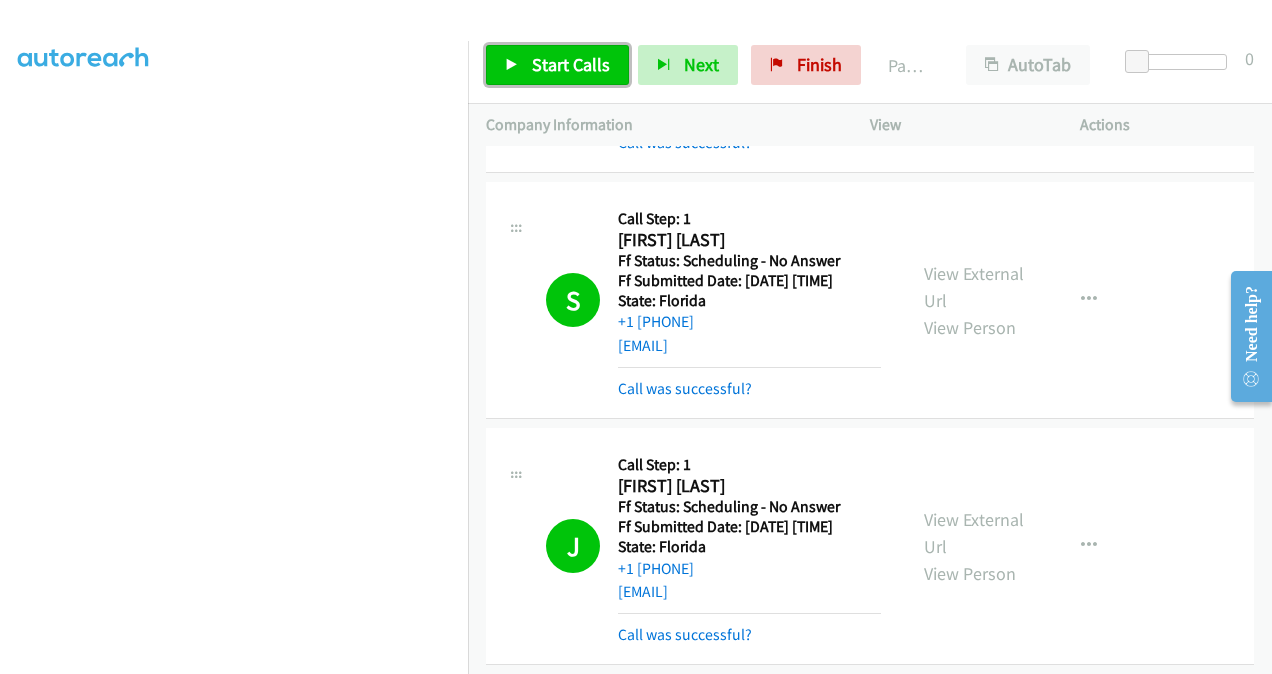 click on "Start Calls" at bounding box center (571, 64) 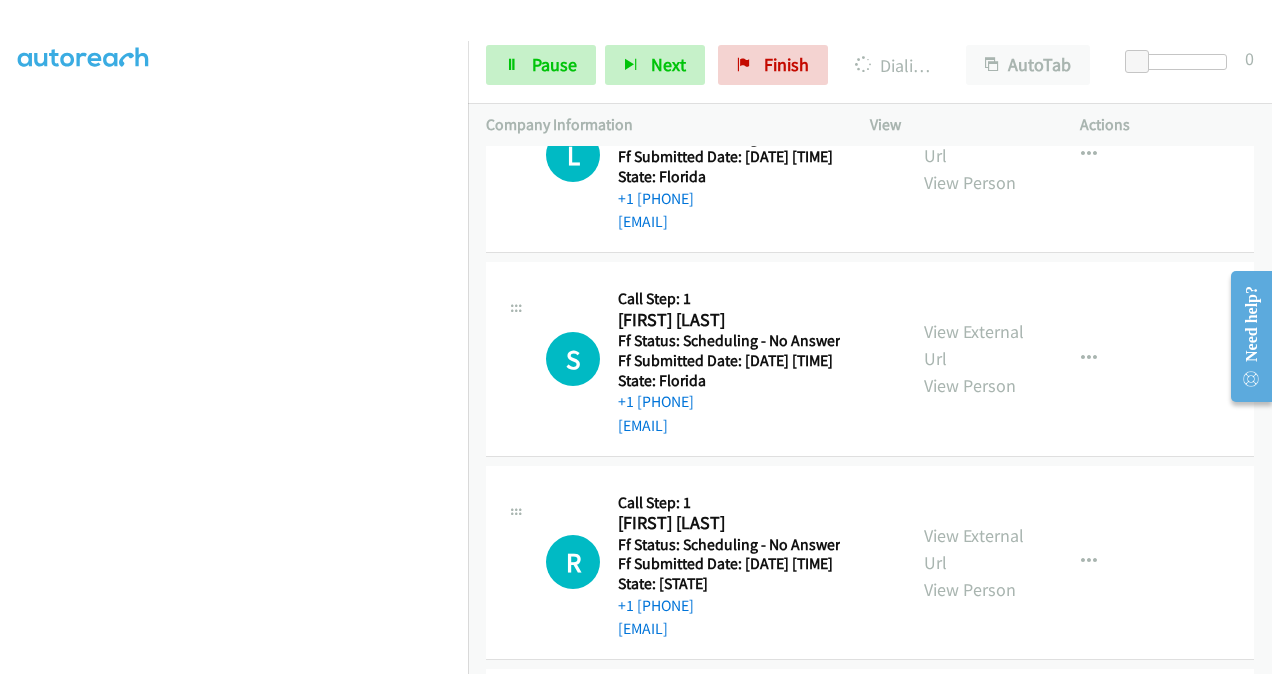 scroll, scrollTop: 4468, scrollLeft: 0, axis: vertical 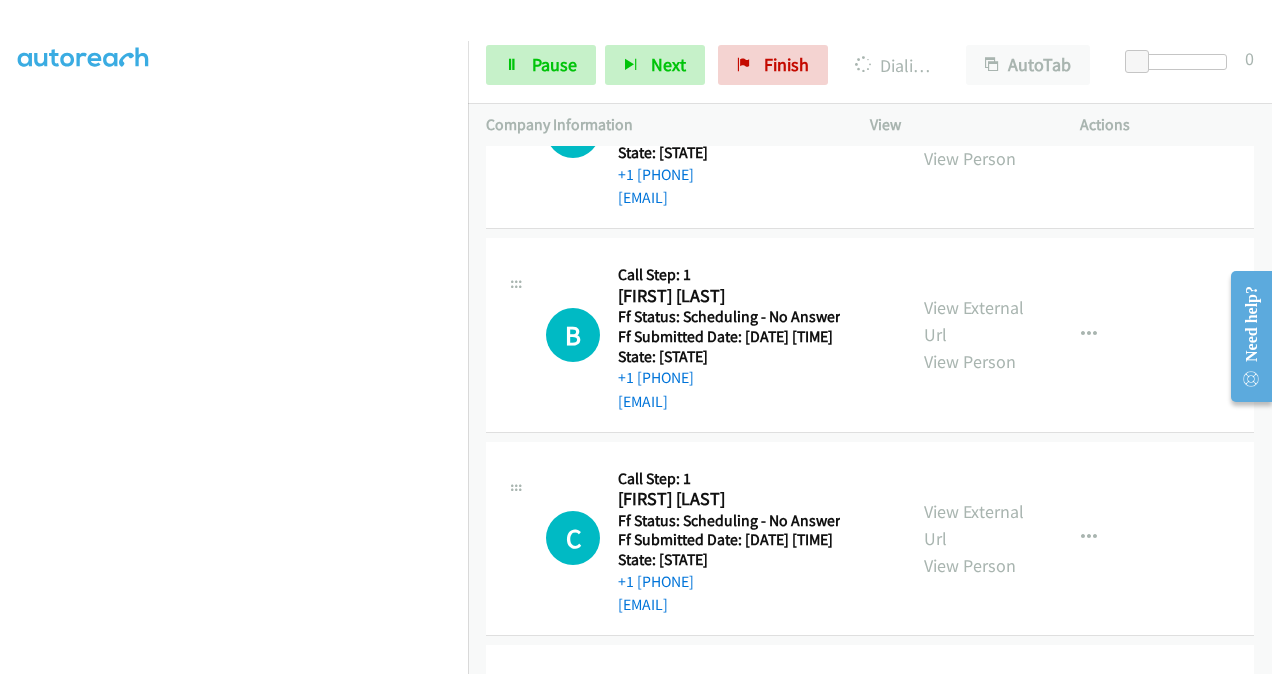 click on "View External Url" at bounding box center (974, -86) 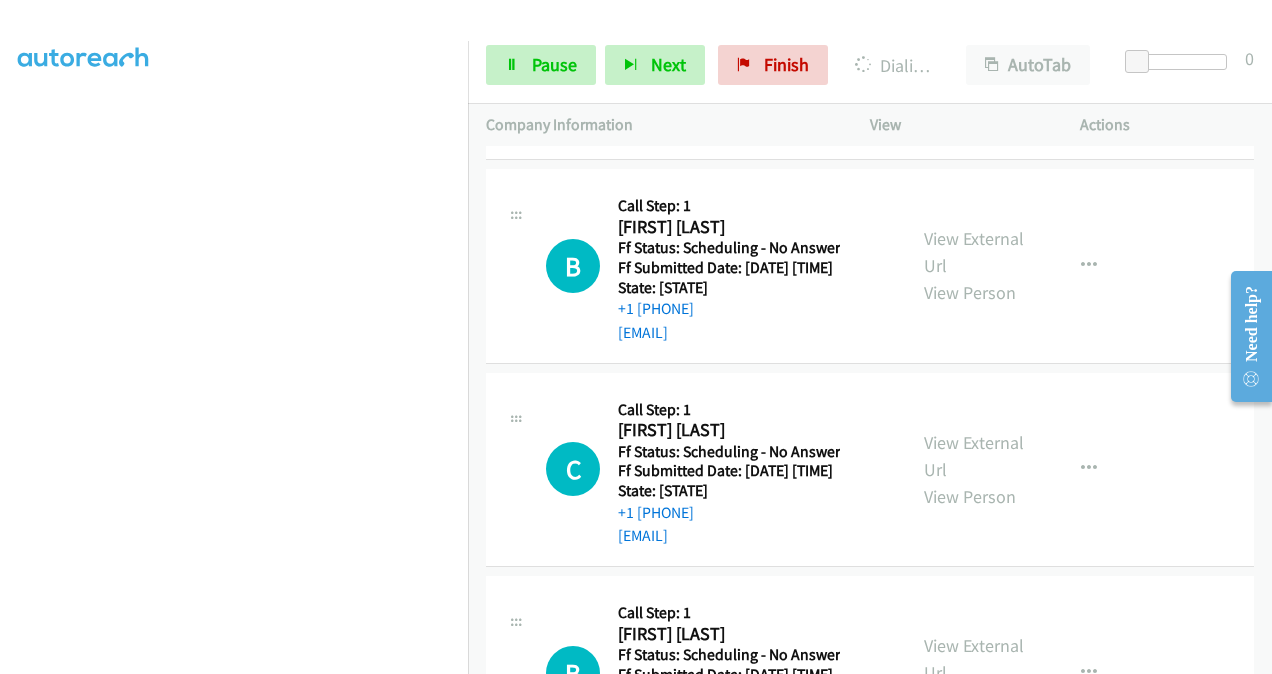 scroll, scrollTop: 4968, scrollLeft: 0, axis: vertical 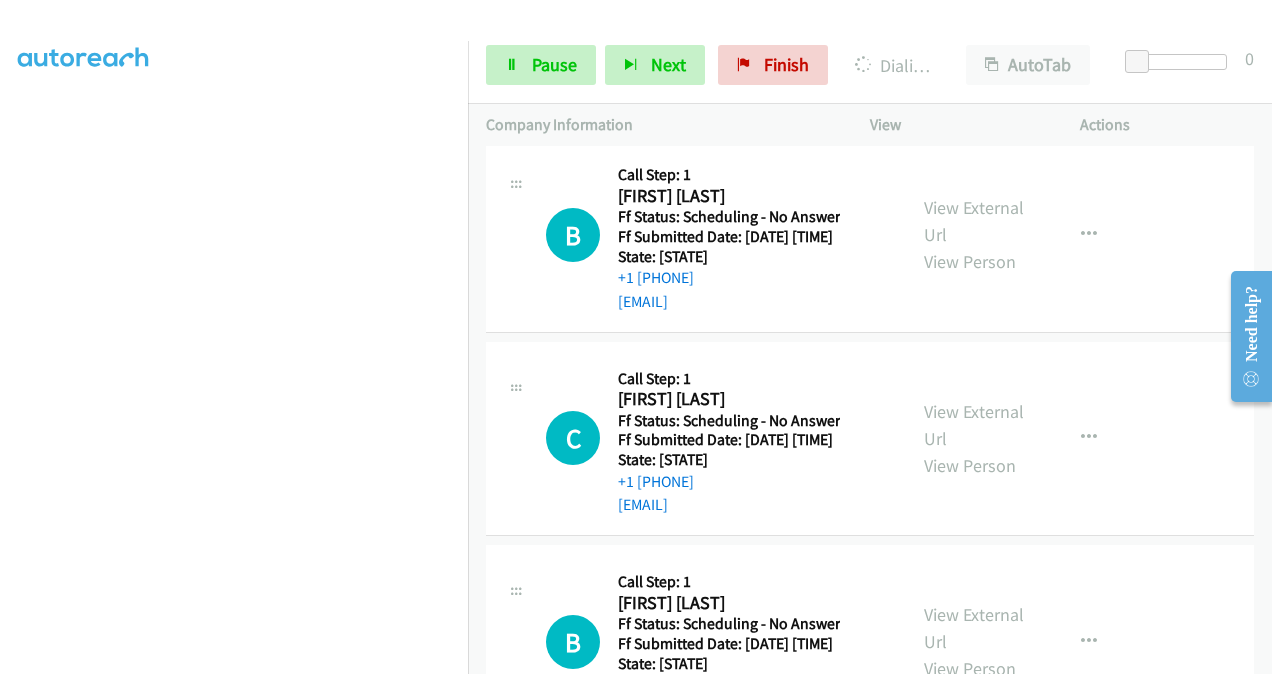 click on "View External Url" at bounding box center [974, 18] 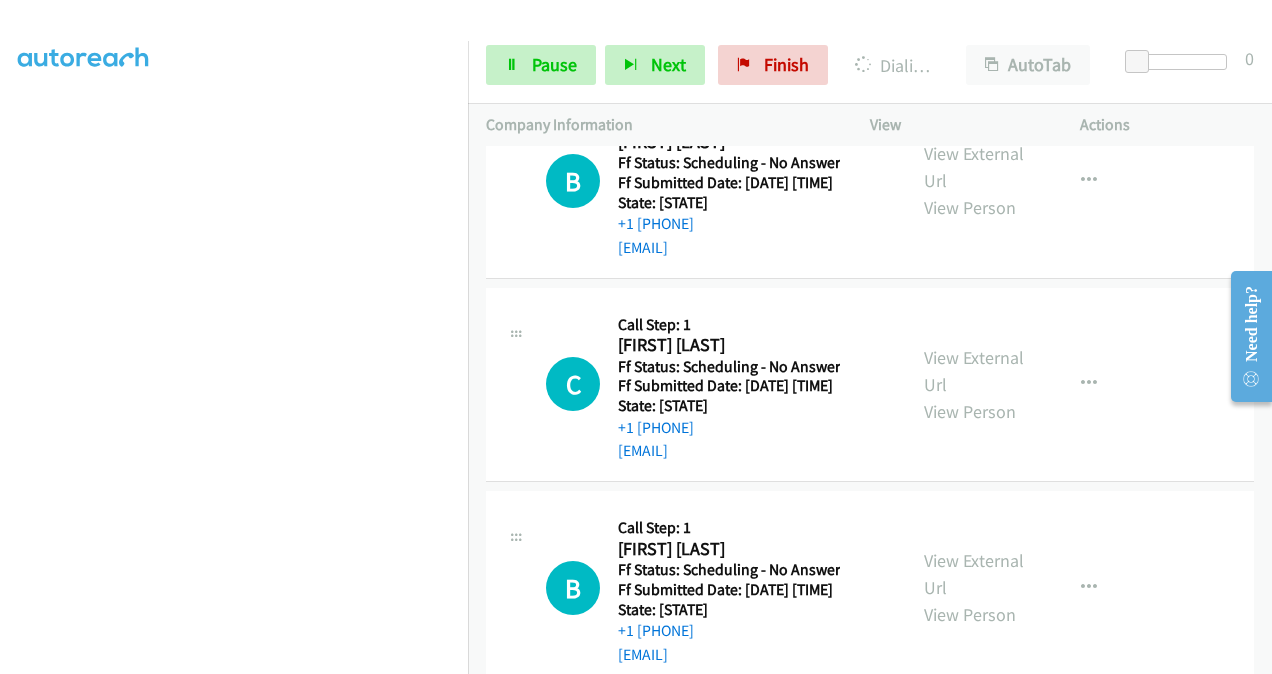 scroll, scrollTop: 5068, scrollLeft: 0, axis: vertical 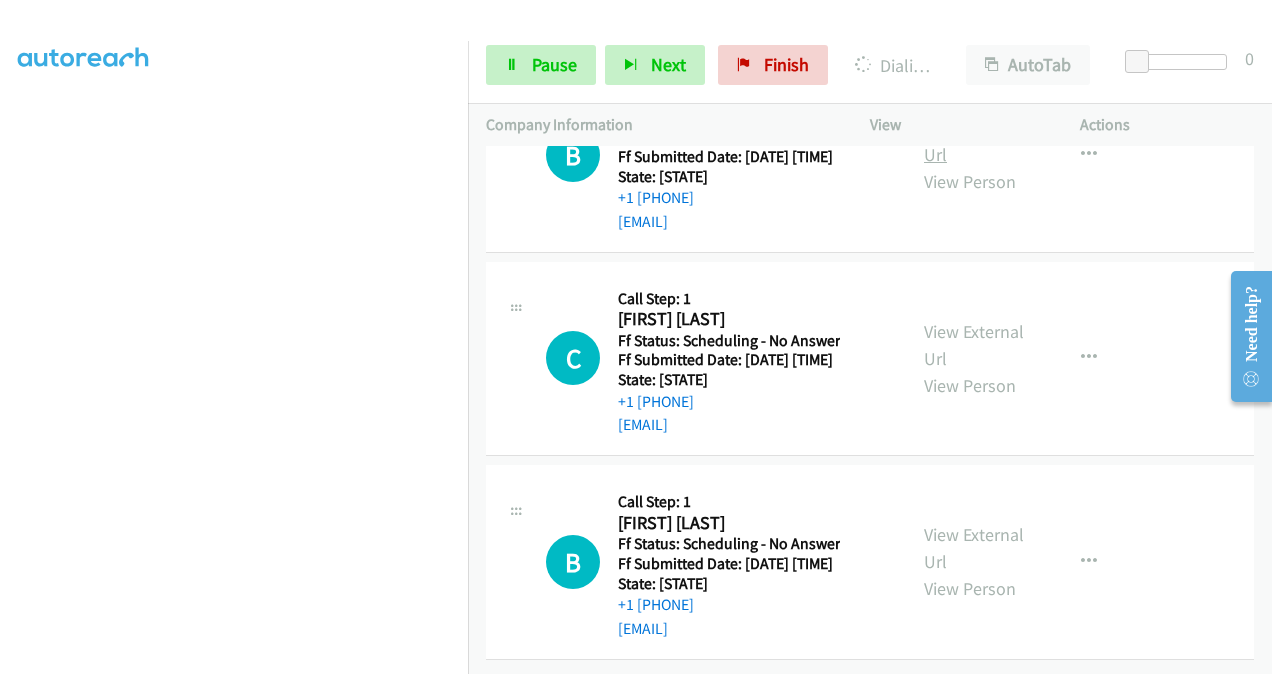 click on "View External Url" at bounding box center (974, 141) 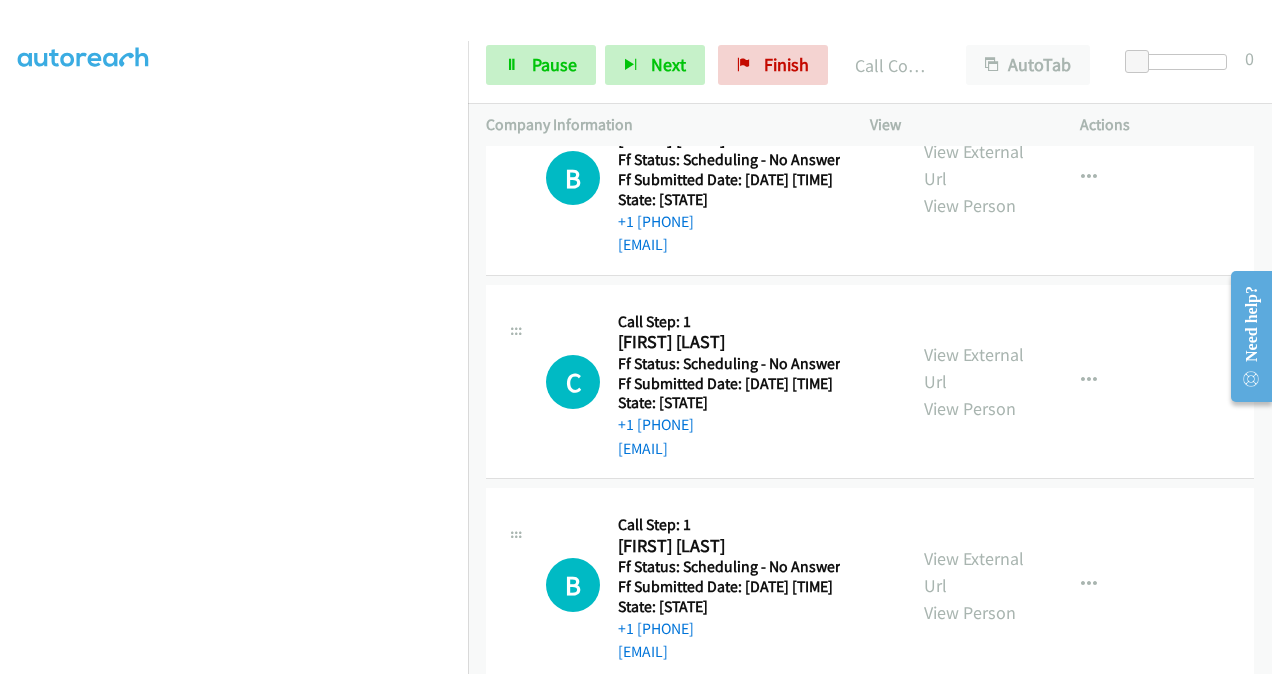 scroll, scrollTop: 5153, scrollLeft: 0, axis: vertical 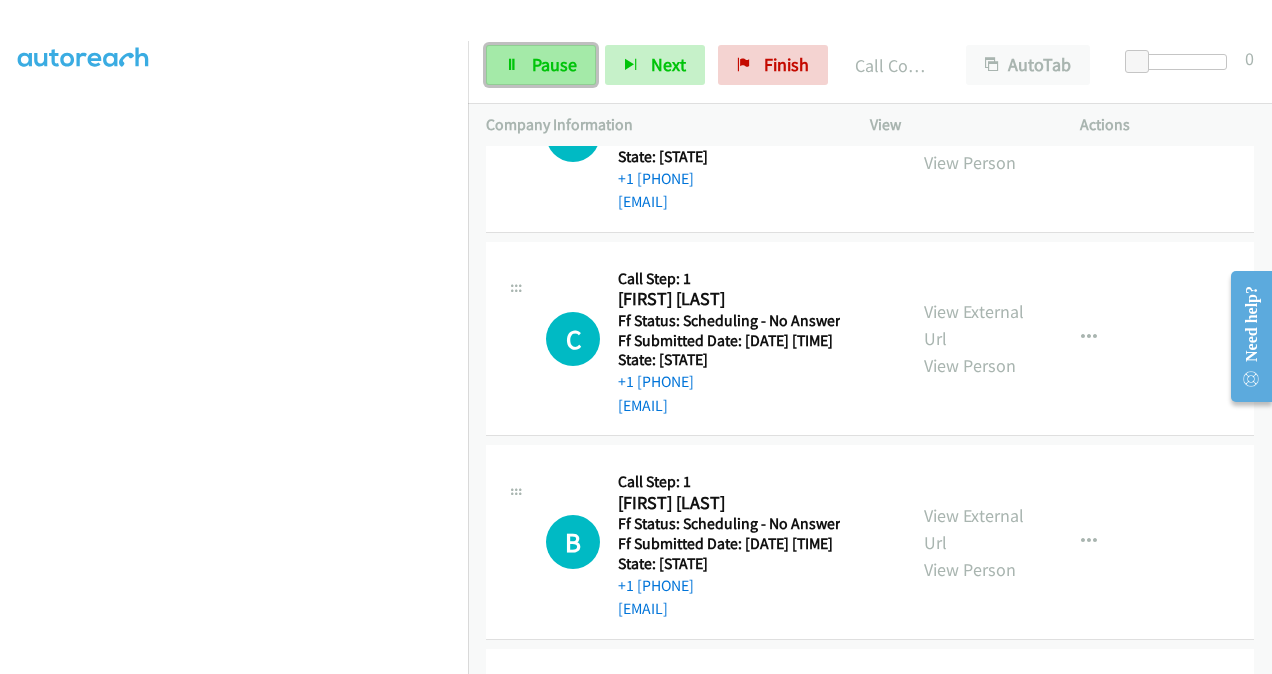 click on "Pause" at bounding box center [554, 64] 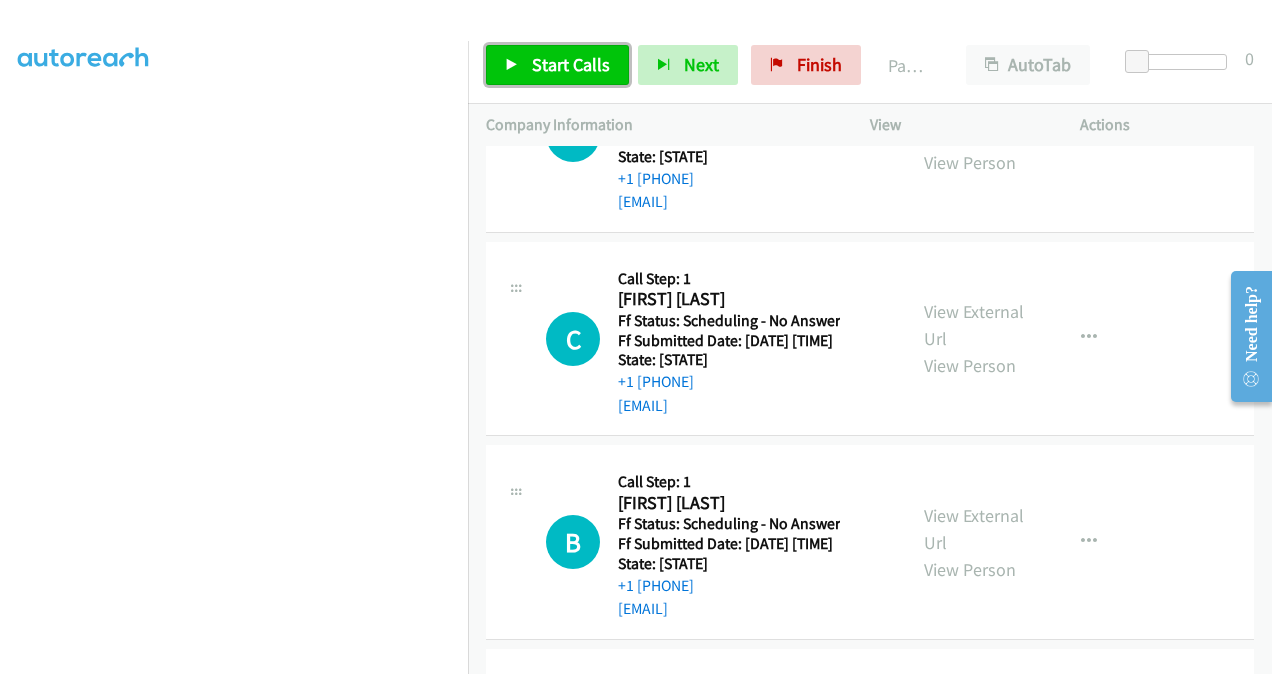 click on "Start Calls" at bounding box center (571, 64) 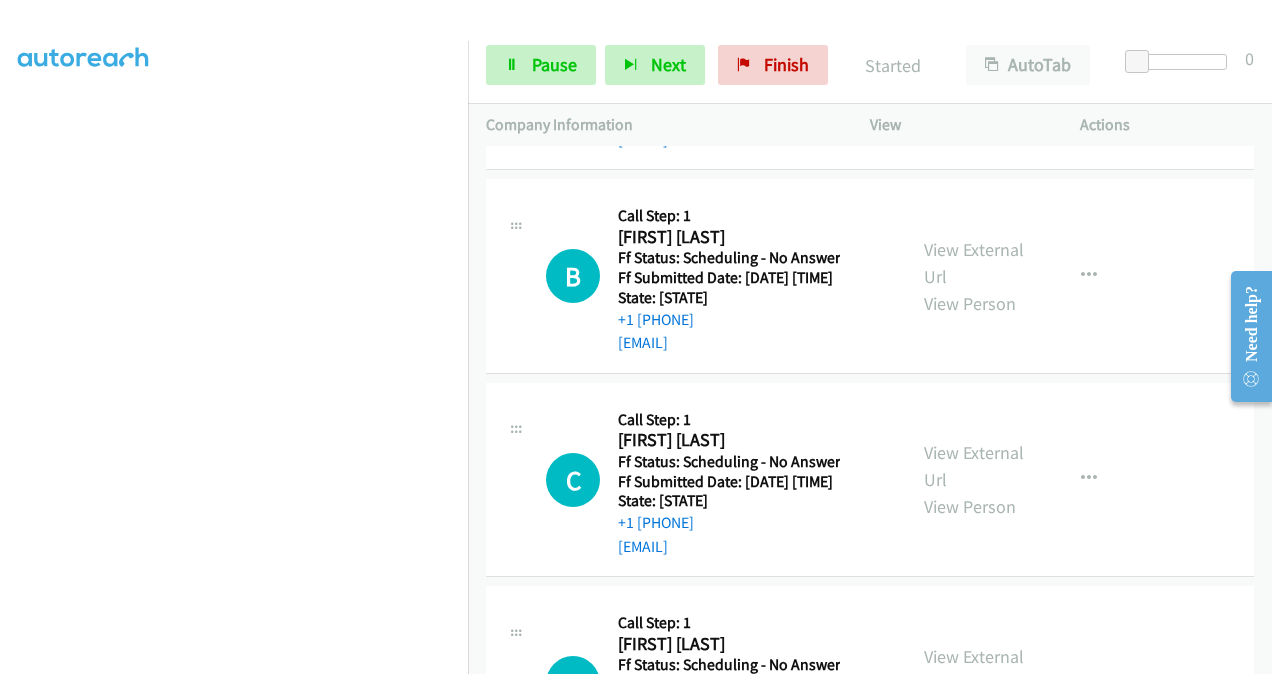 scroll, scrollTop: 5053, scrollLeft: 0, axis: vertical 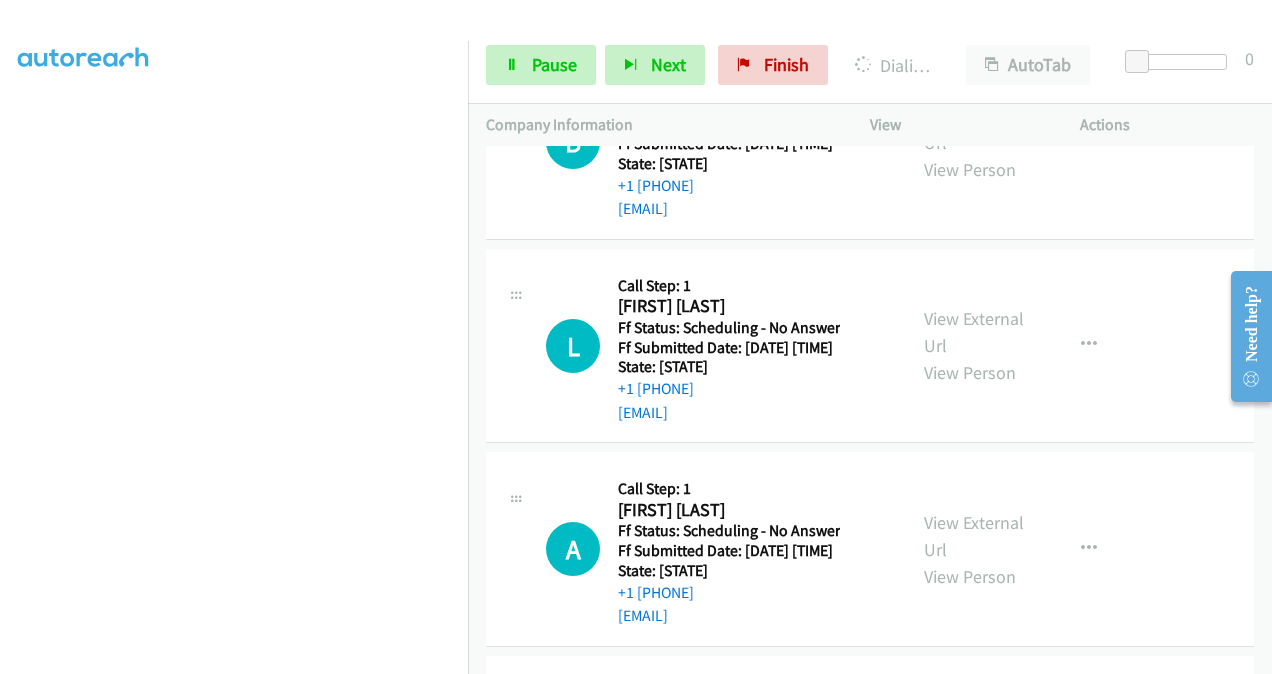 click on "View External Url" at bounding box center [974, -75] 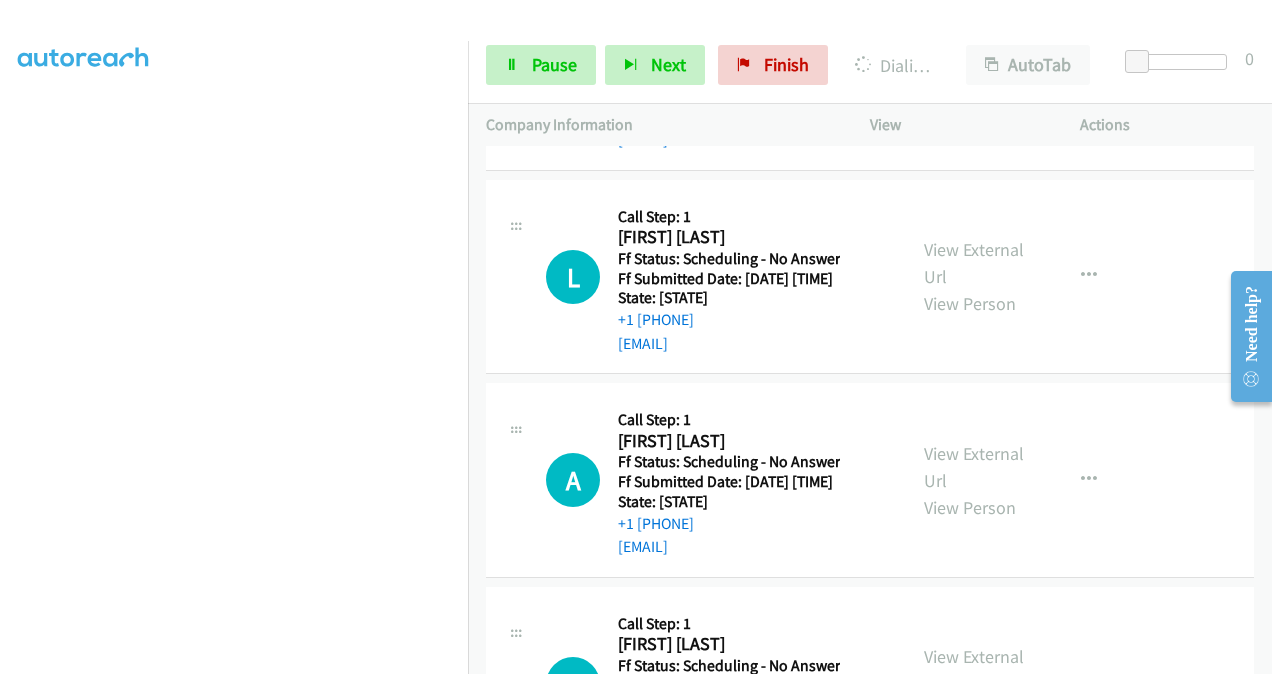 scroll, scrollTop: 5653, scrollLeft: 0, axis: vertical 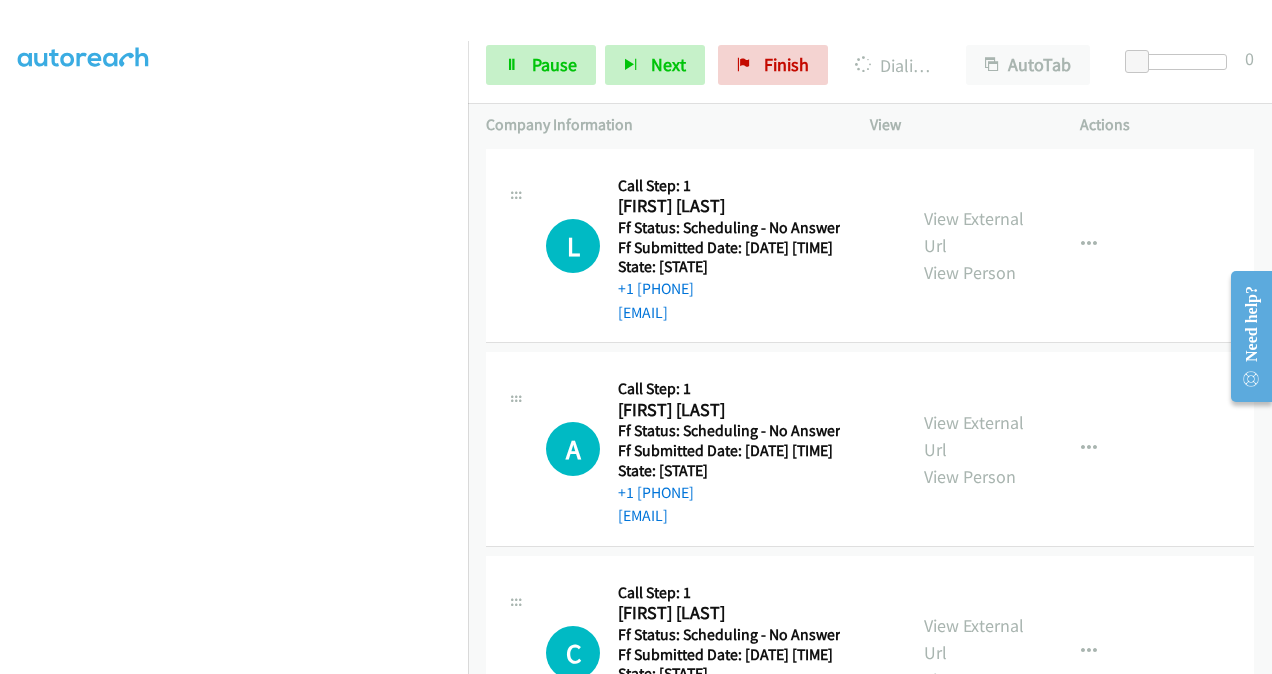 click on "View External Url" at bounding box center [974, 29] 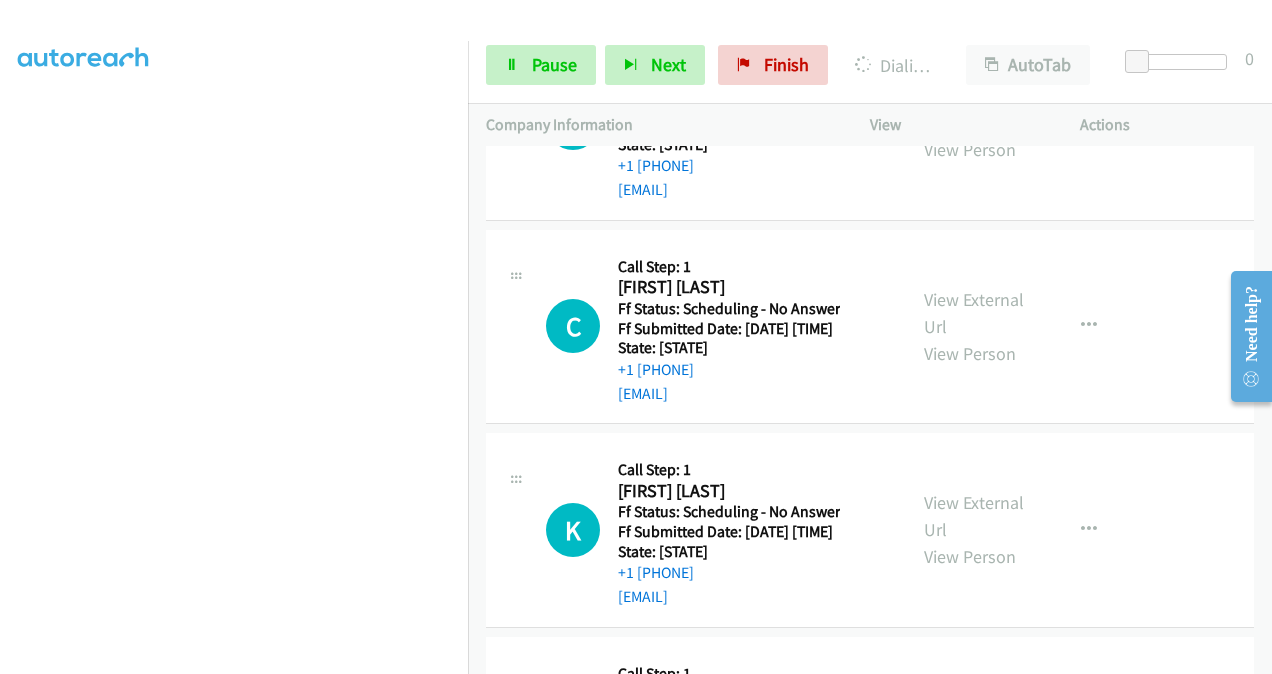 scroll, scrollTop: 6195, scrollLeft: 0, axis: vertical 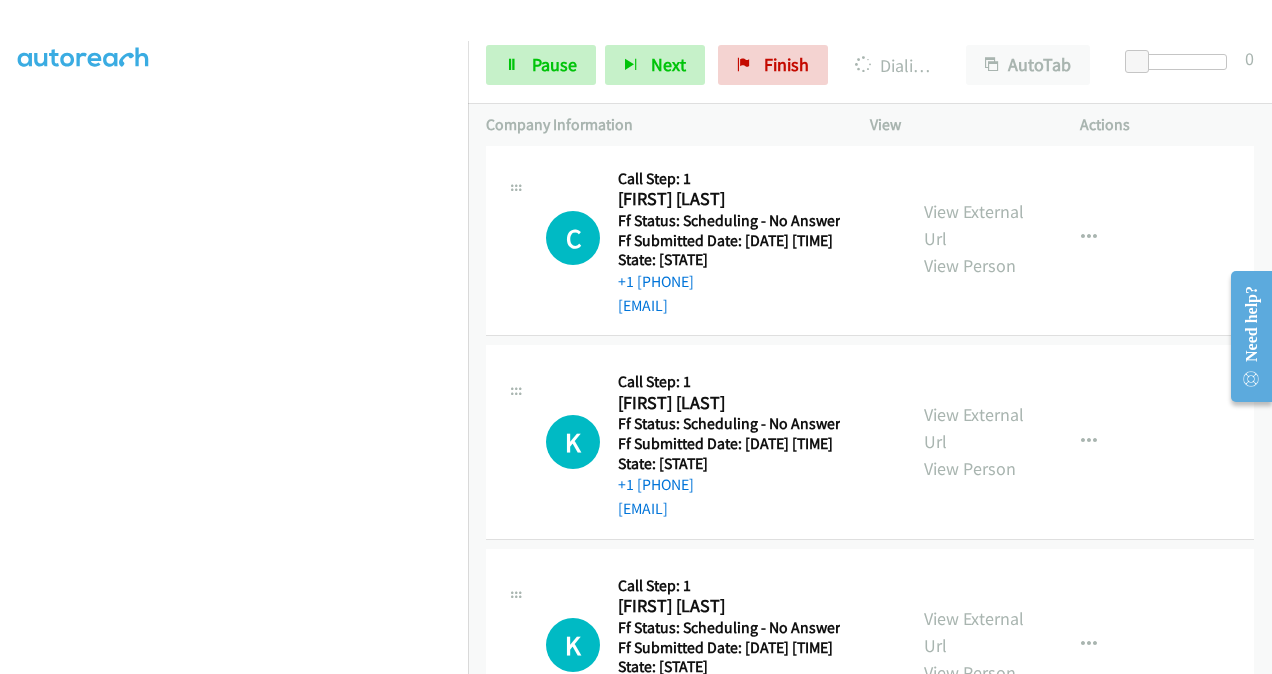 click on "View External Url" at bounding box center [974, -182] 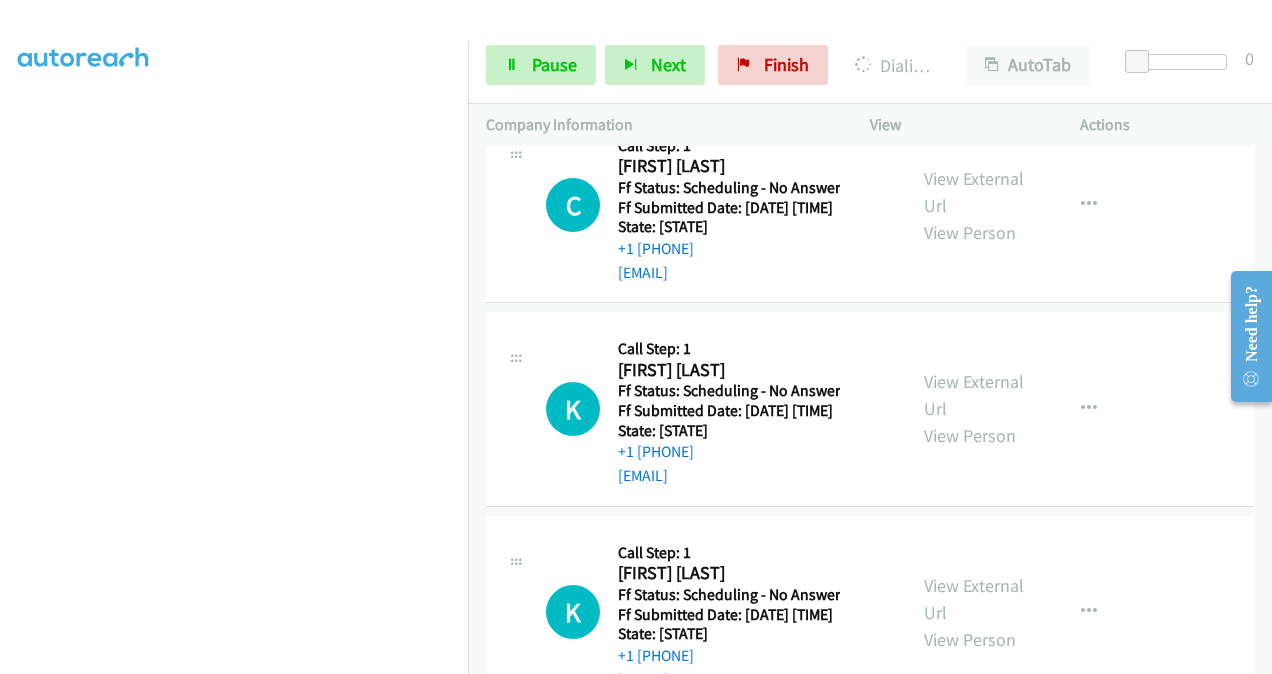 scroll, scrollTop: 6195, scrollLeft: 0, axis: vertical 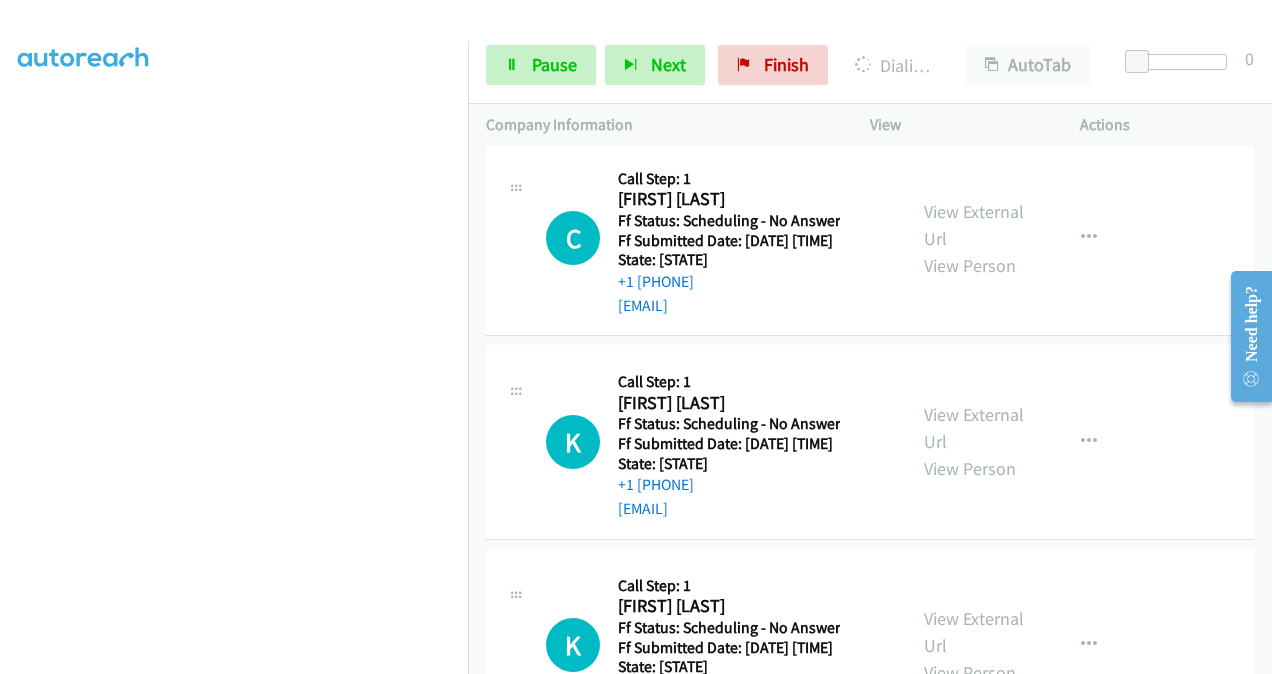 click on "View External Url" at bounding box center [974, 21] 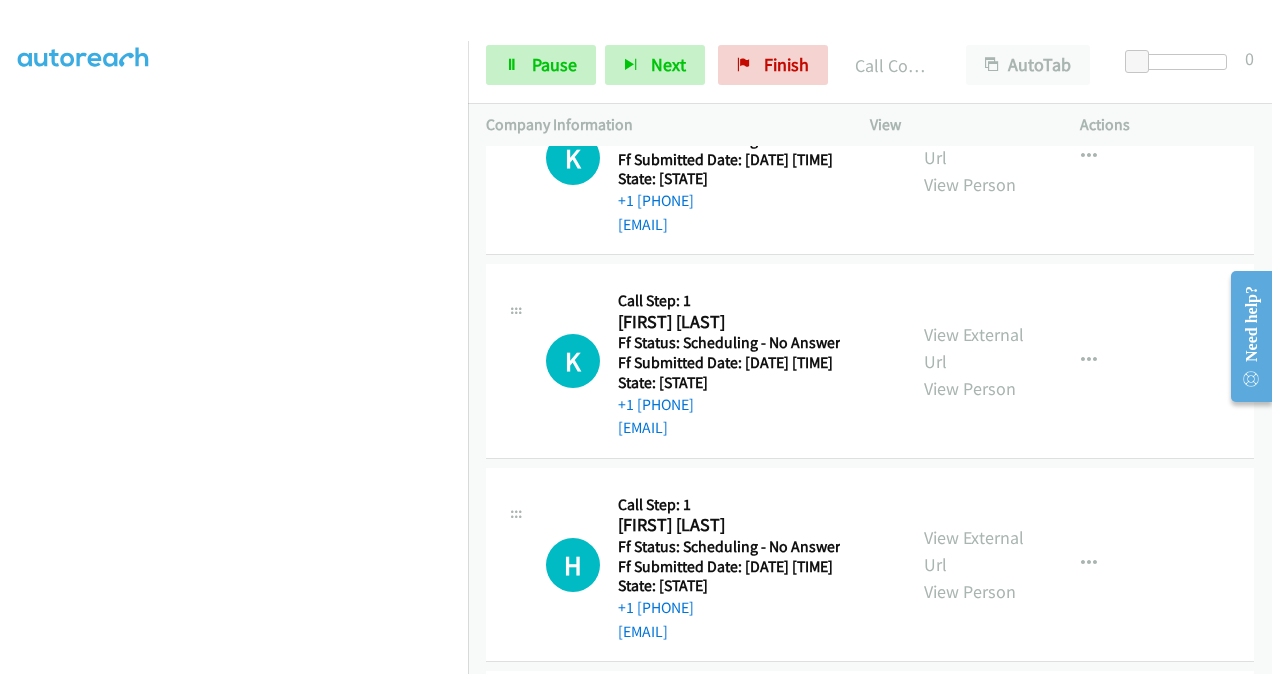 scroll, scrollTop: 6595, scrollLeft: 0, axis: vertical 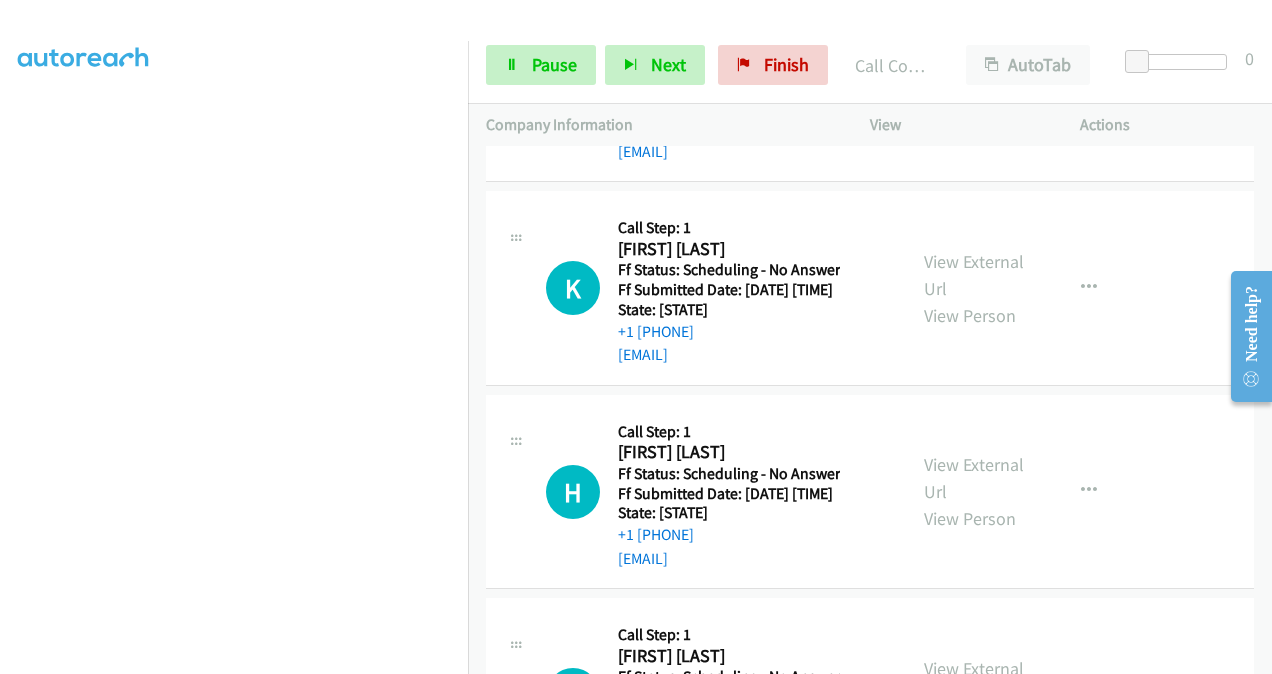 click on "View External Url" at bounding box center [974, -132] 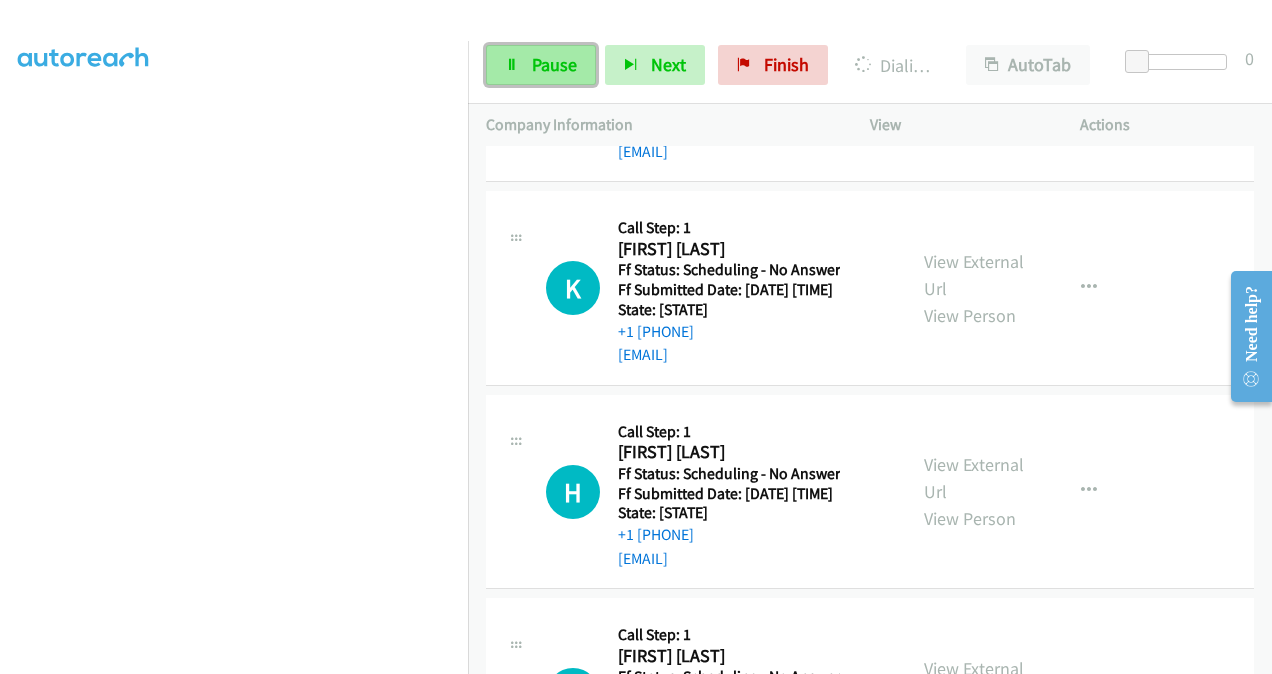 click on "Pause" at bounding box center [554, 64] 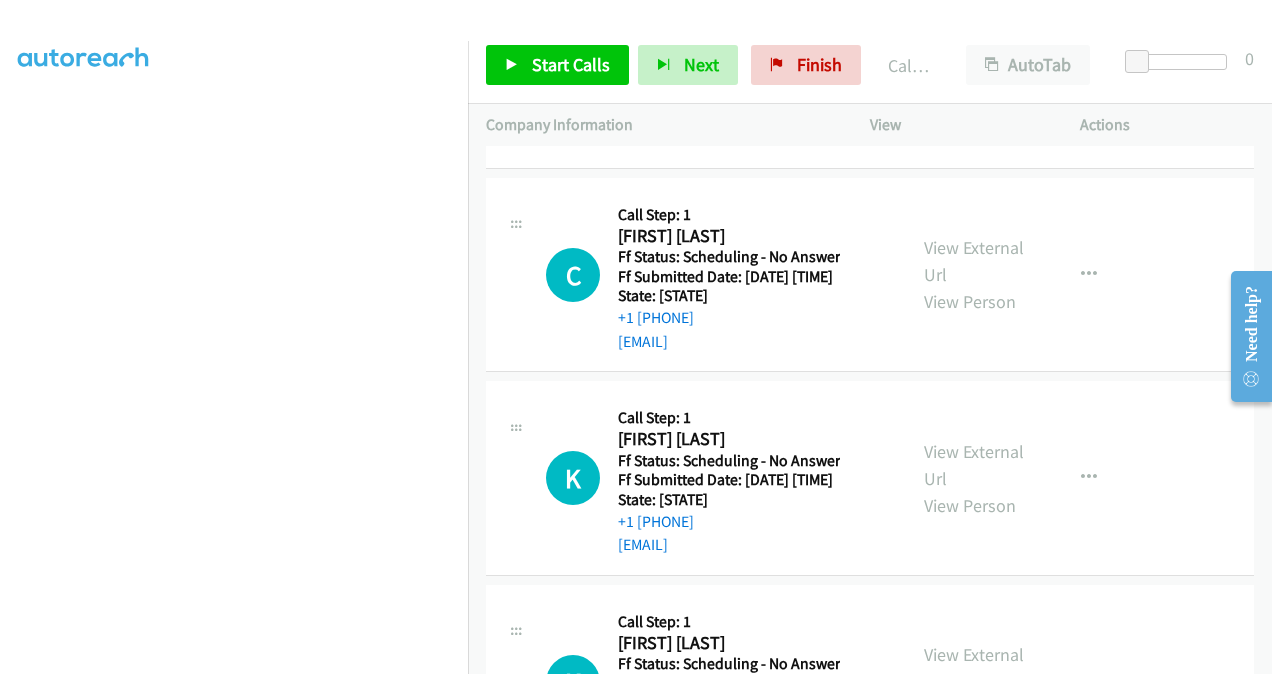 scroll, scrollTop: 6237, scrollLeft: 0, axis: vertical 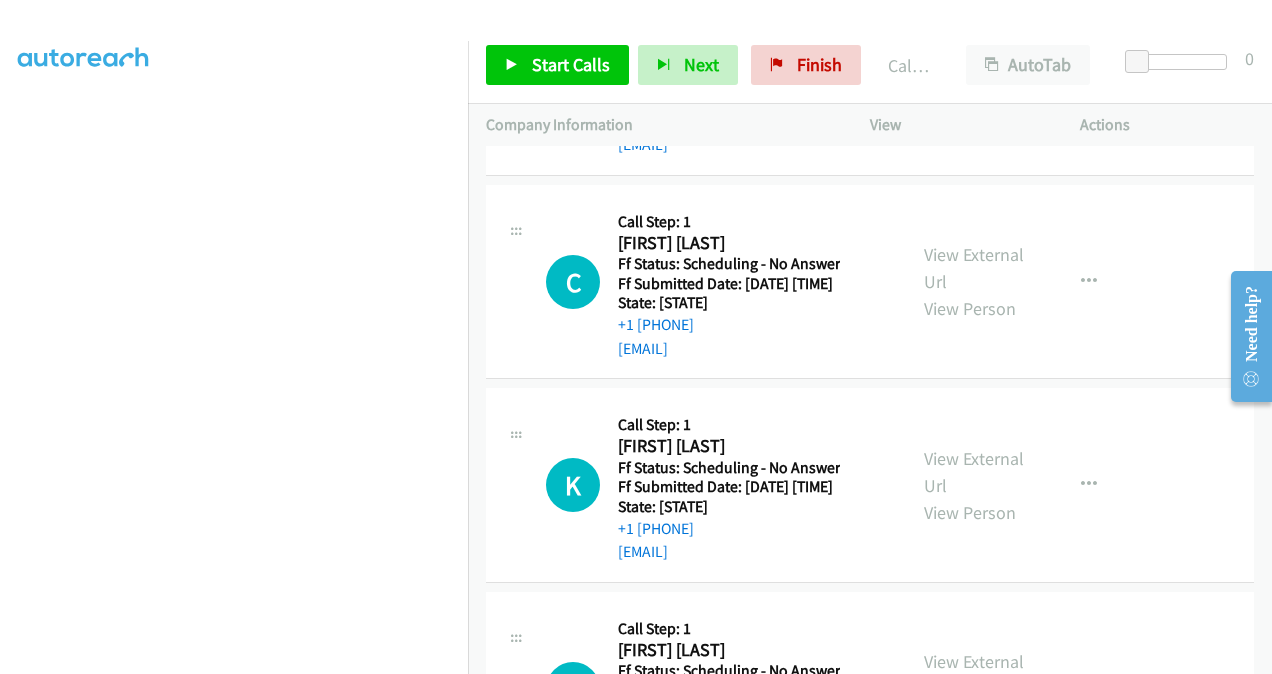 click at bounding box center [1089, -147] 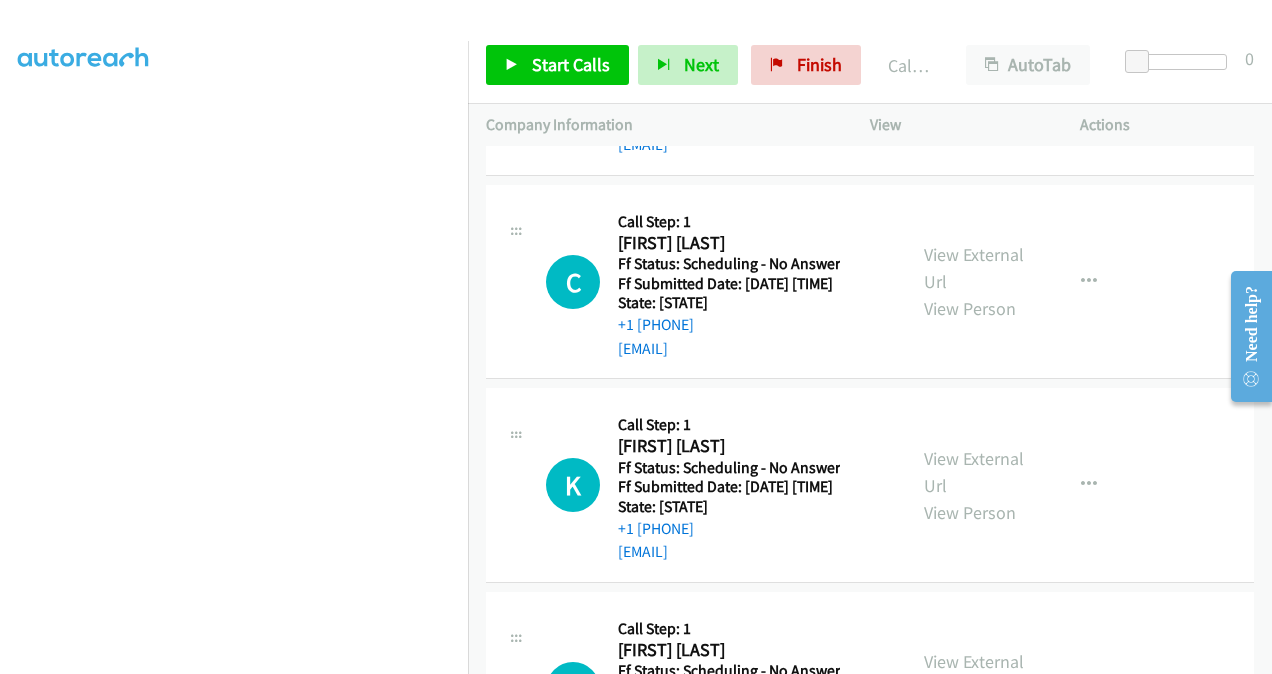 click on "Add to do not call list" at bounding box center (982, 24) 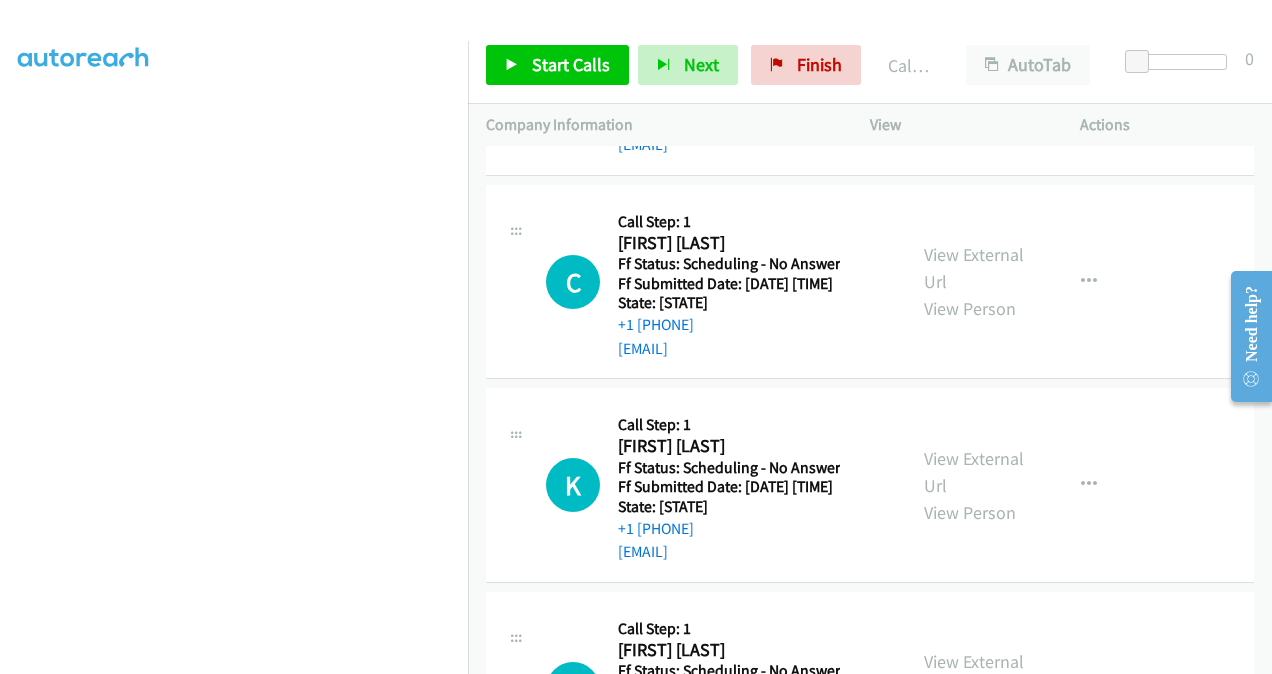 click on "Call was successful?" at bounding box center [729, -58] 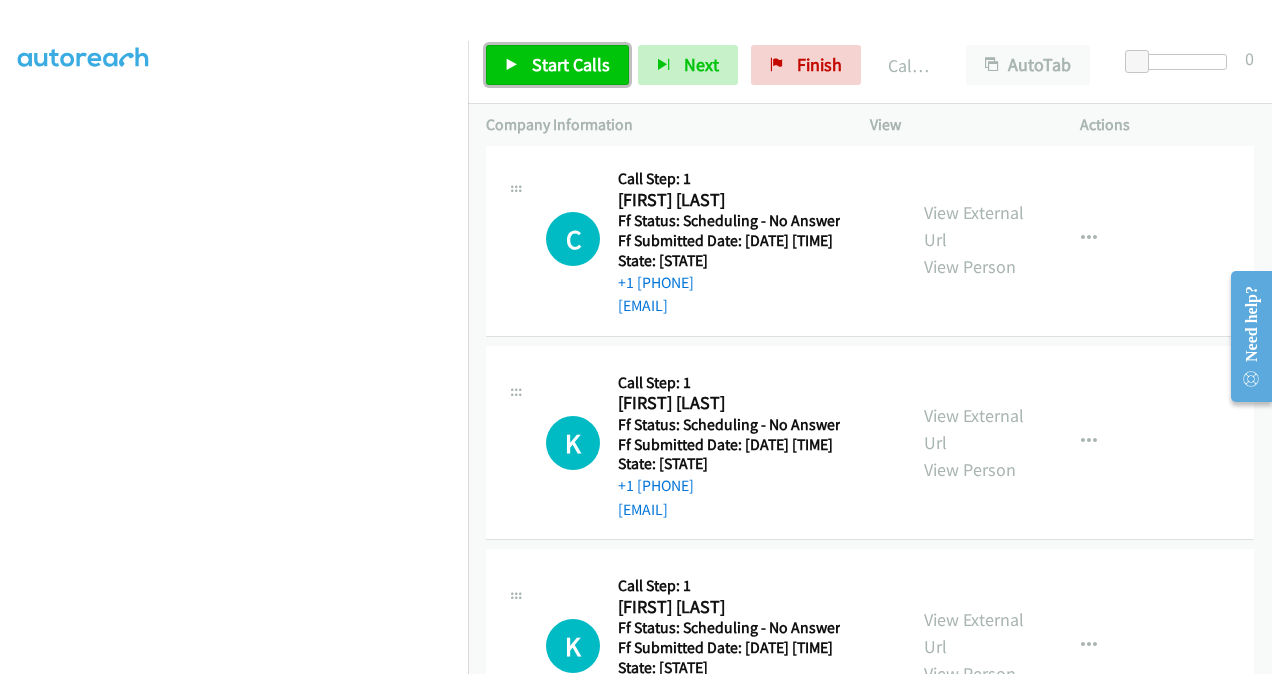 click on "Start Calls" at bounding box center (571, 64) 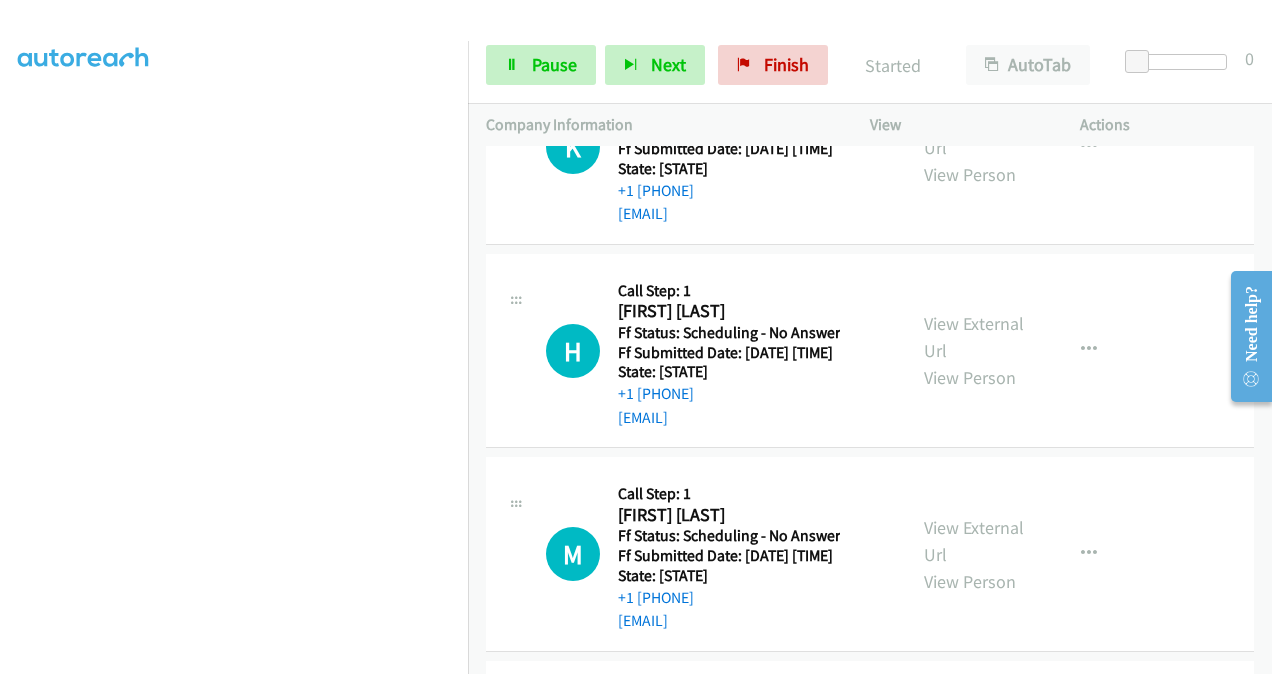 scroll, scrollTop: 6737, scrollLeft: 0, axis: vertical 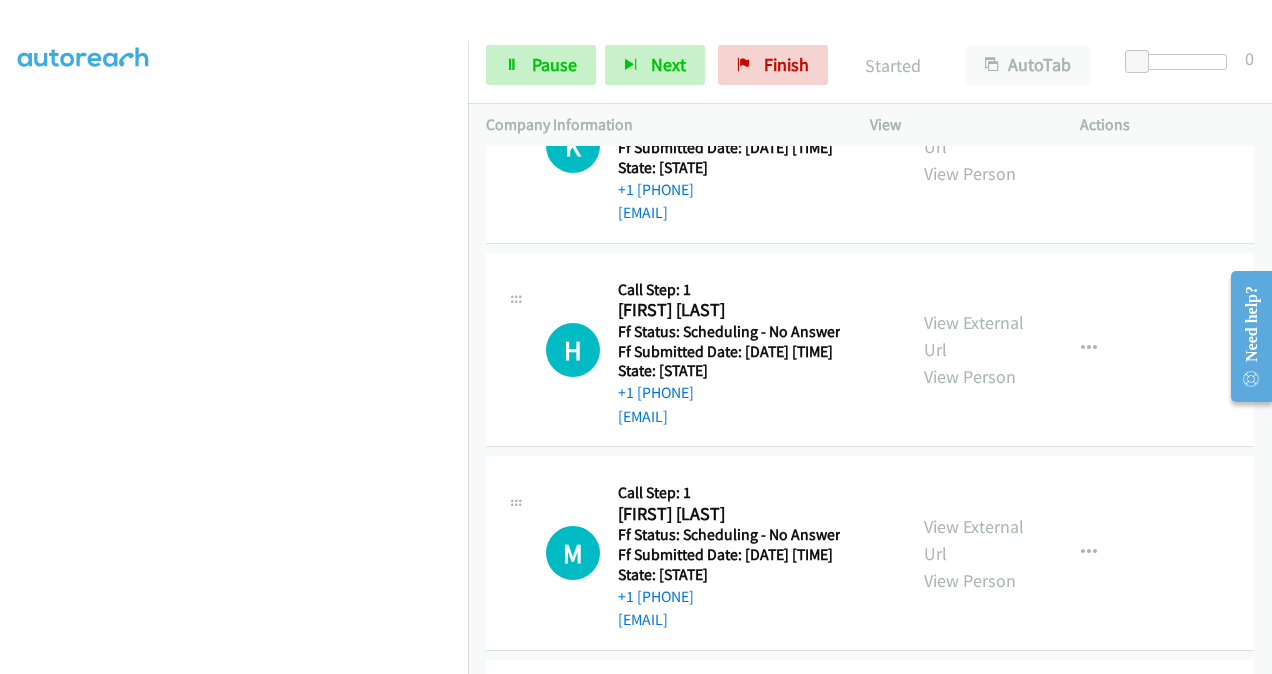 click on "View External Url" at bounding box center (974, -71) 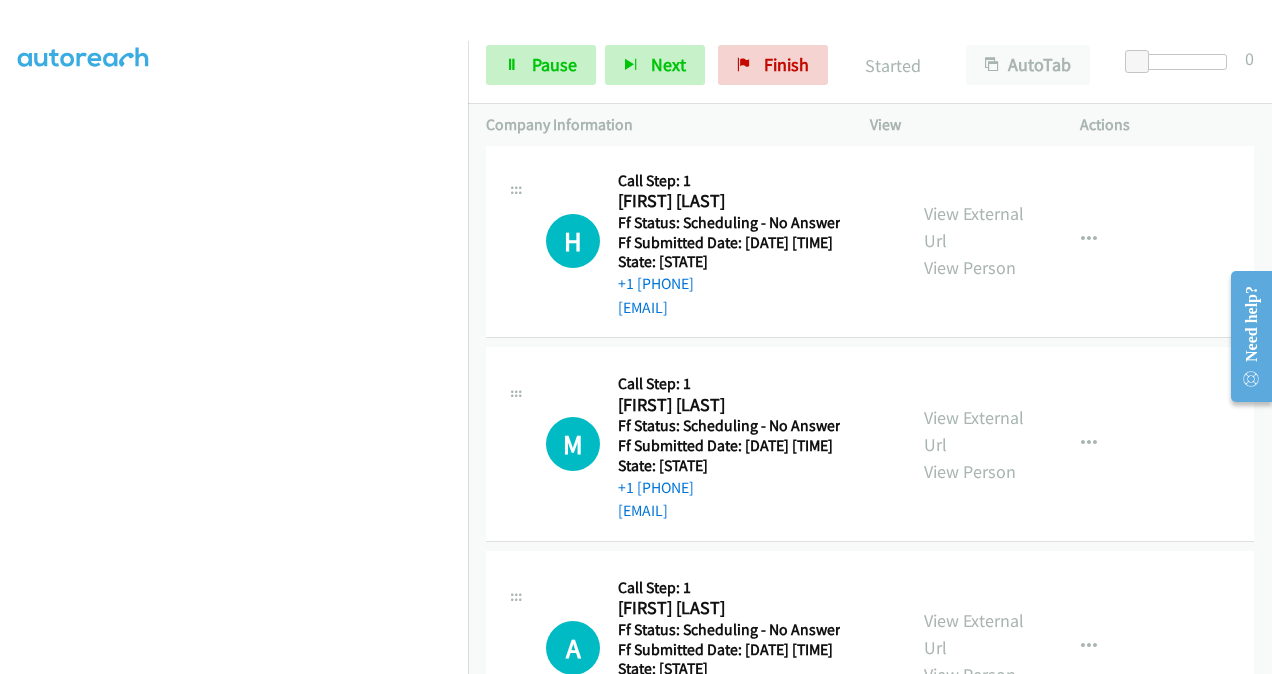 scroll, scrollTop: 6937, scrollLeft: 0, axis: vertical 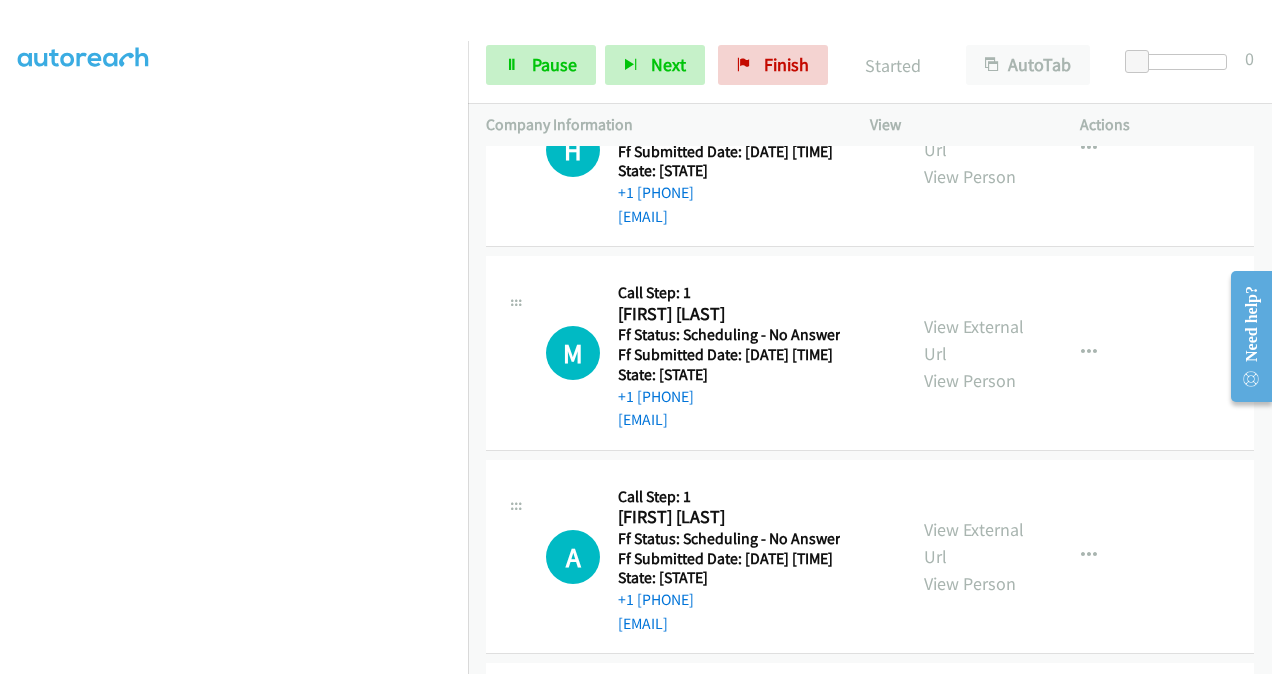 click on "View External Url" at bounding box center (974, -67) 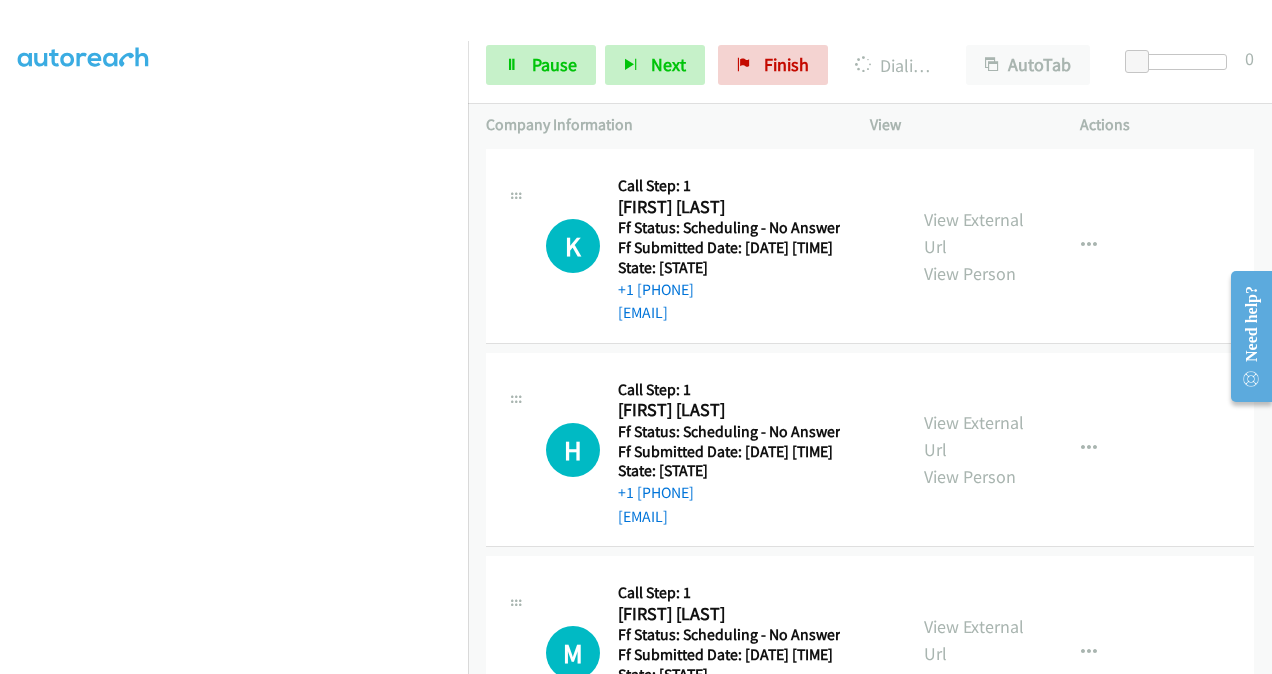 scroll, scrollTop: 6537, scrollLeft: 0, axis: vertical 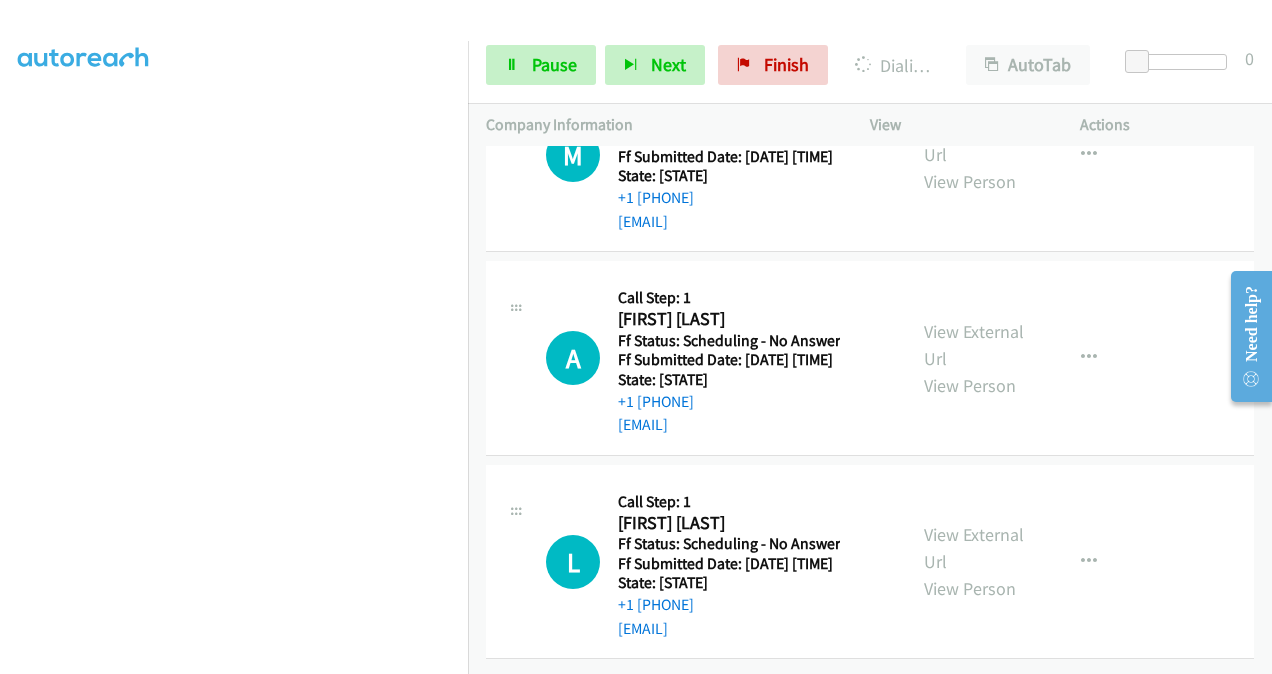 click on "View External Url" at bounding box center (974, -62) 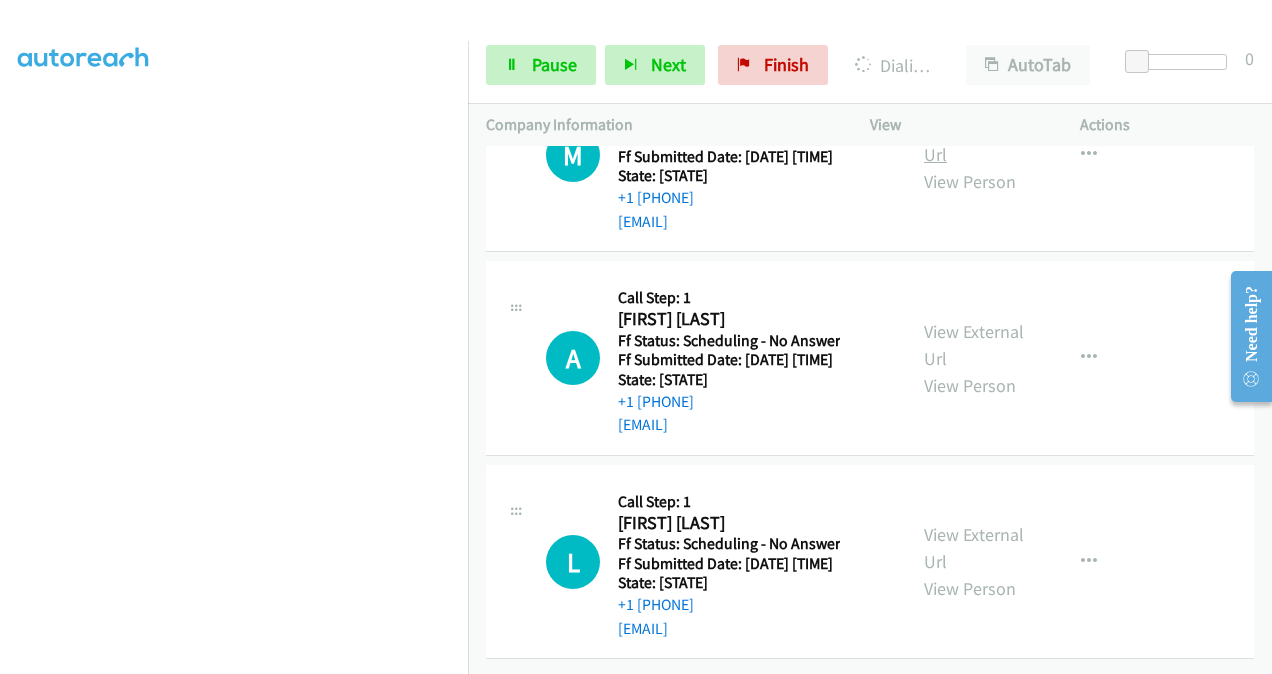 click on "View External Url" at bounding box center (974, 141) 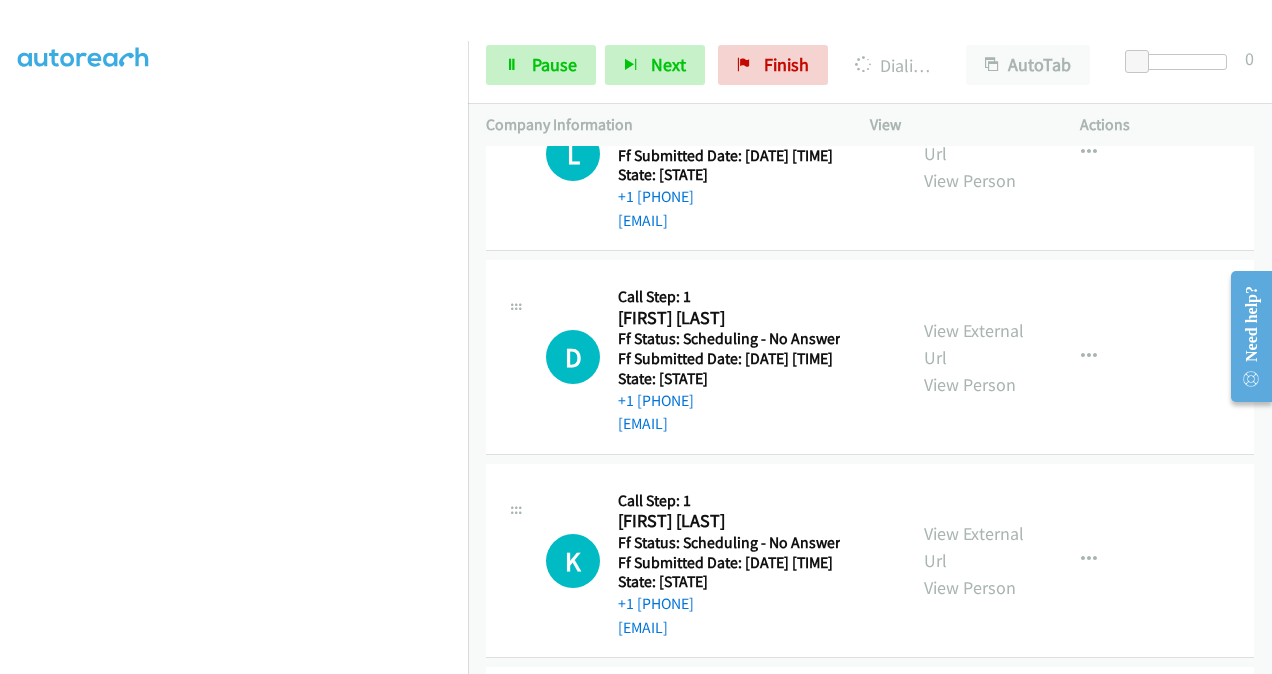 scroll, scrollTop: 7779, scrollLeft: 0, axis: vertical 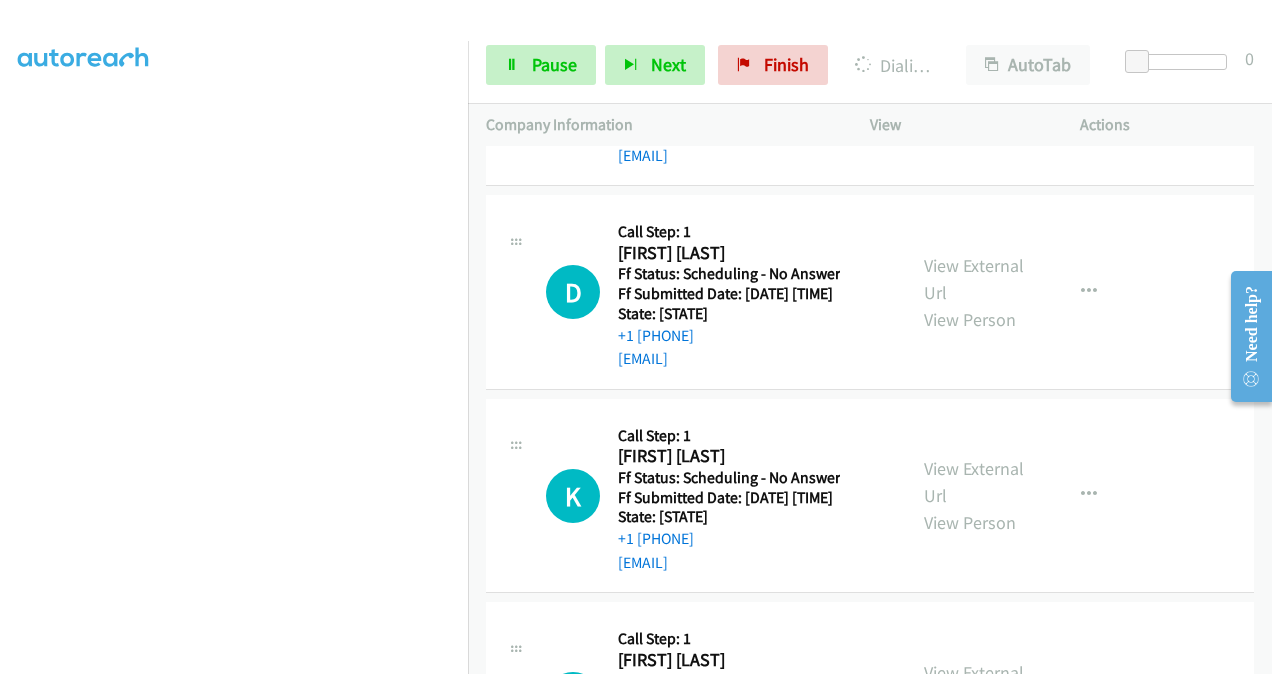 click on "View External Url" at bounding box center [974, -128] 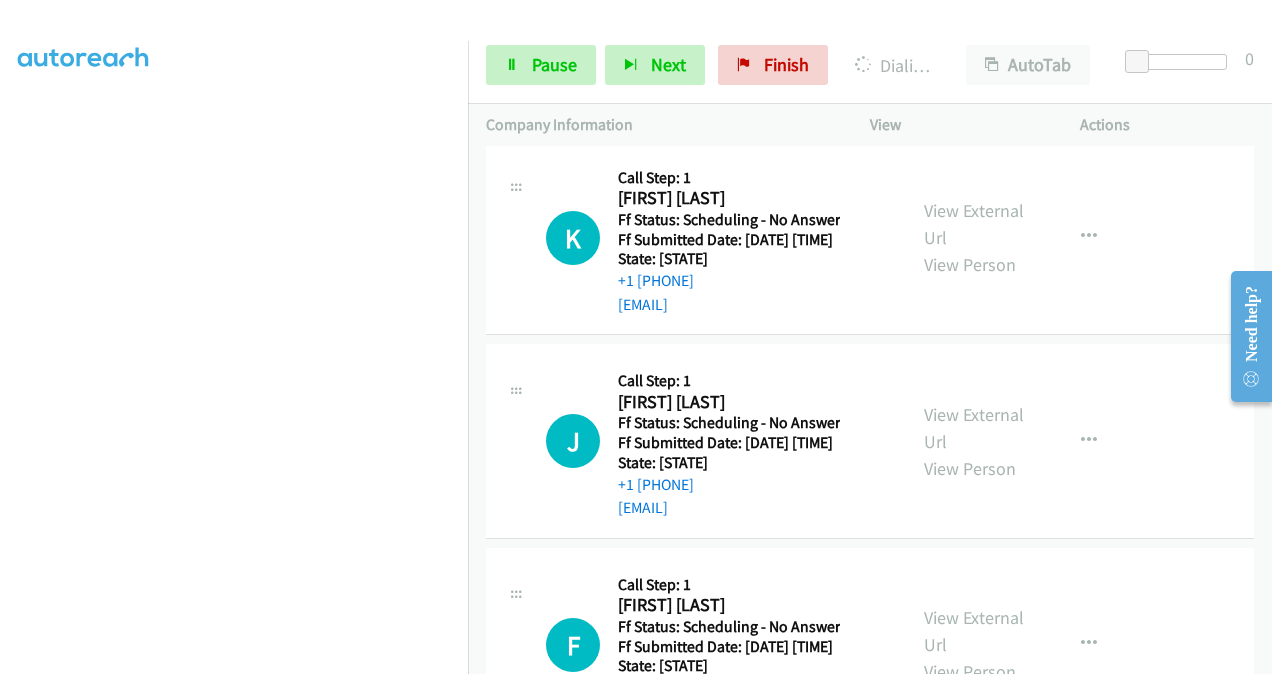 scroll, scrollTop: 8079, scrollLeft: 0, axis: vertical 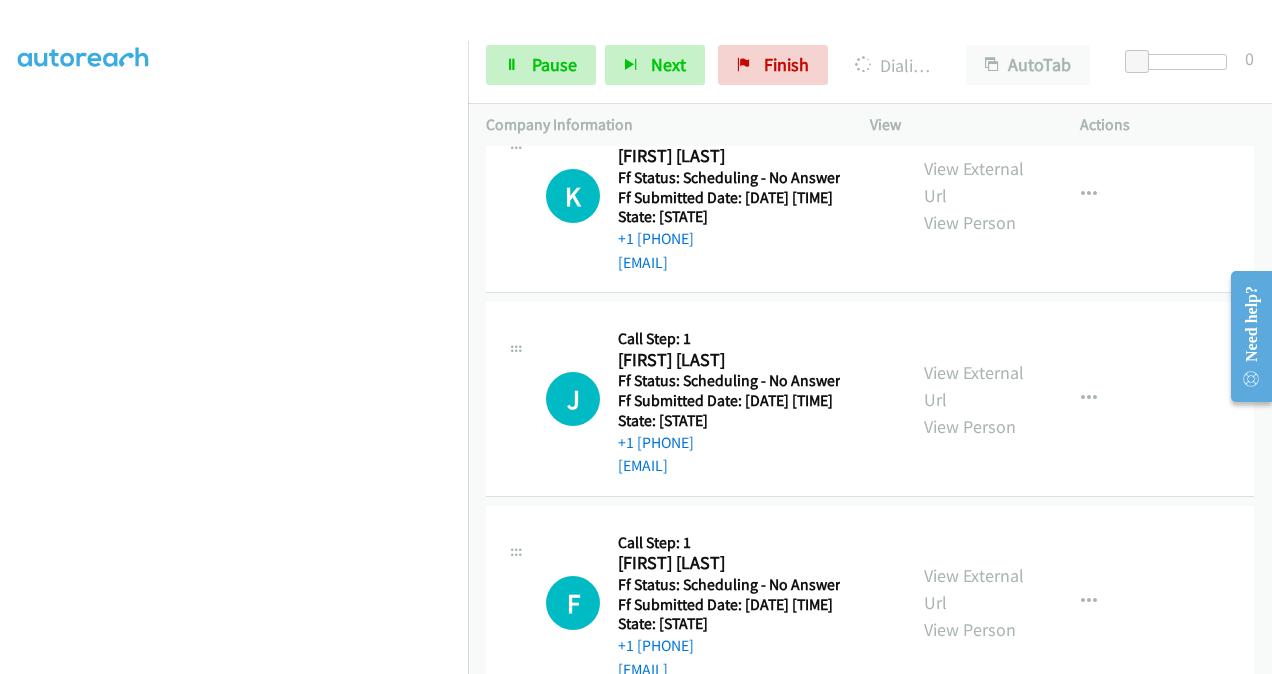 click on "View External Url" at bounding box center (974, -225) 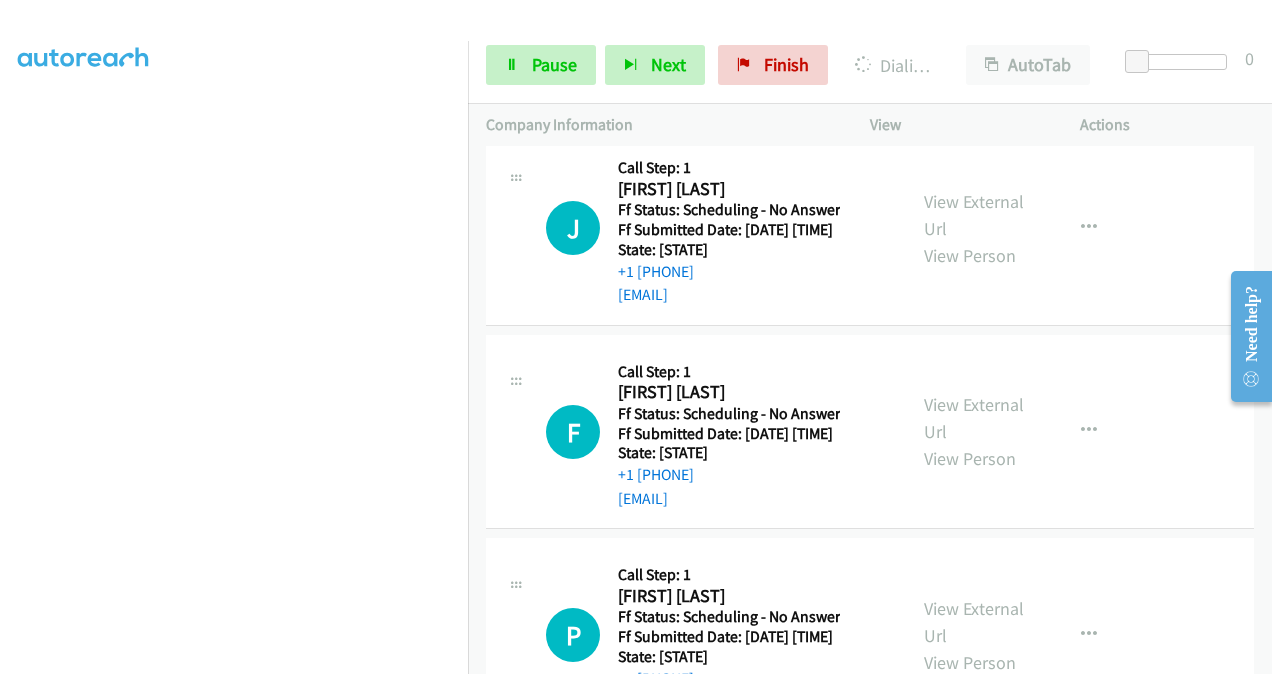 scroll, scrollTop: 8279, scrollLeft: 0, axis: vertical 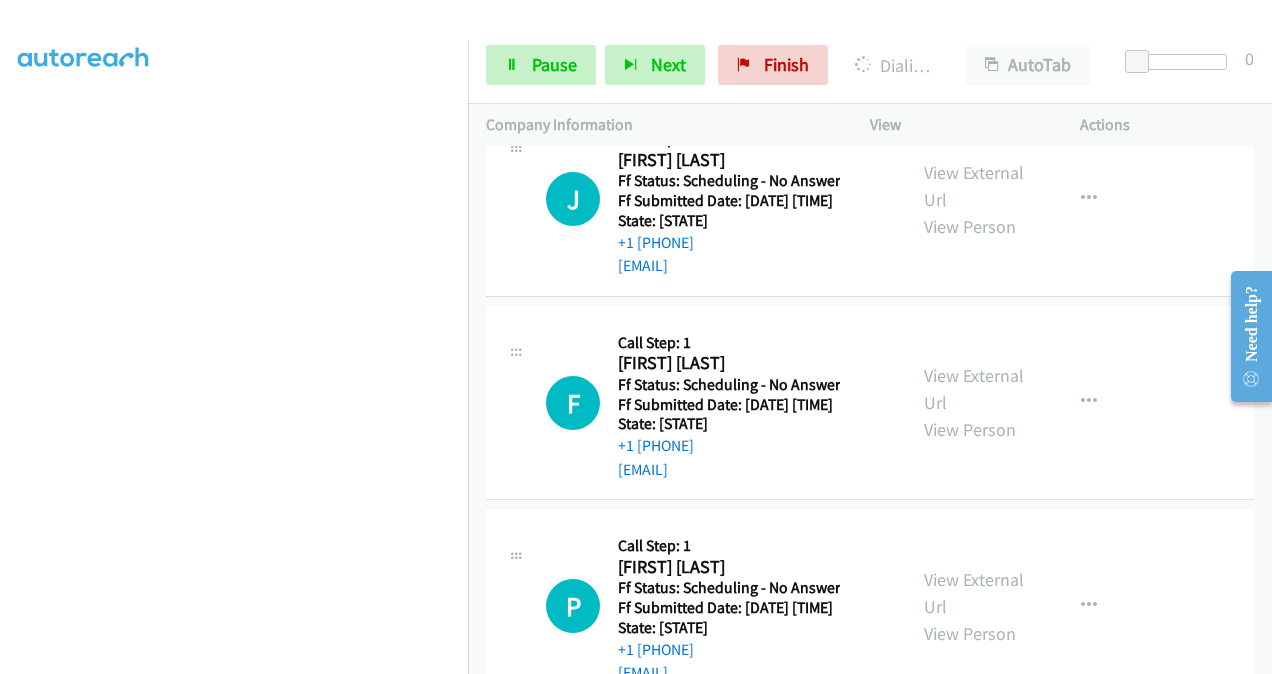 click on "View External Url" at bounding box center (974, -221) 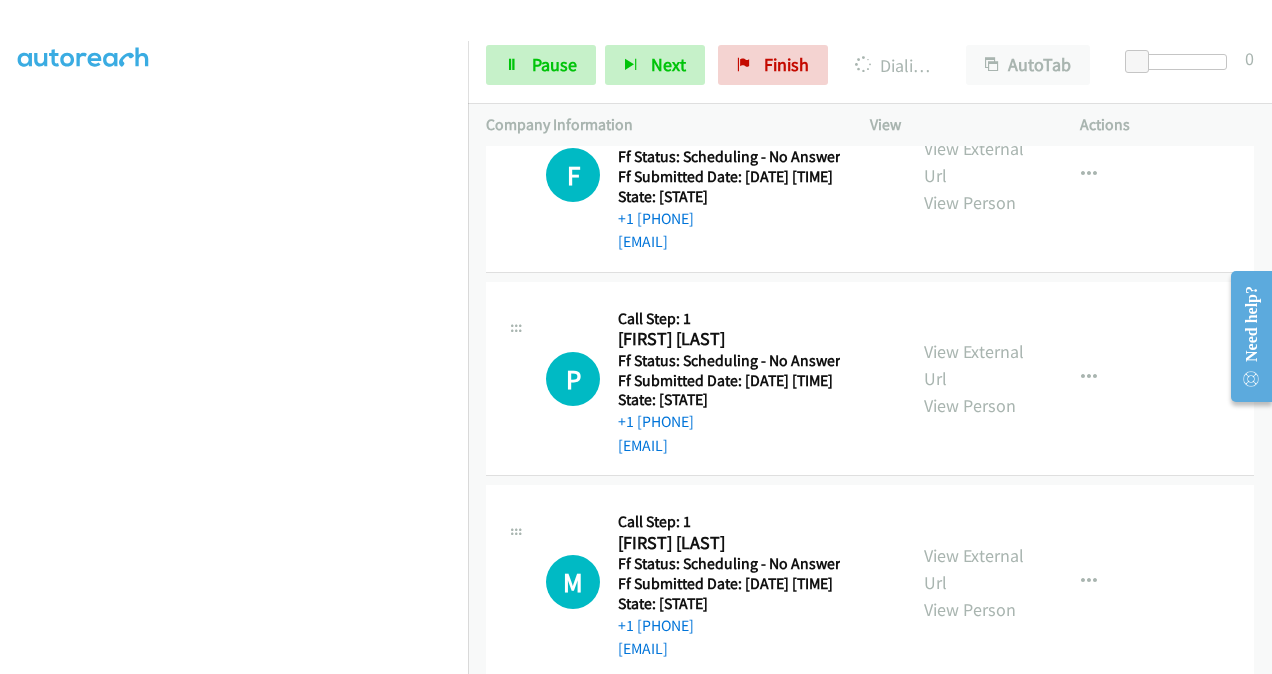 scroll, scrollTop: 8679, scrollLeft: 0, axis: vertical 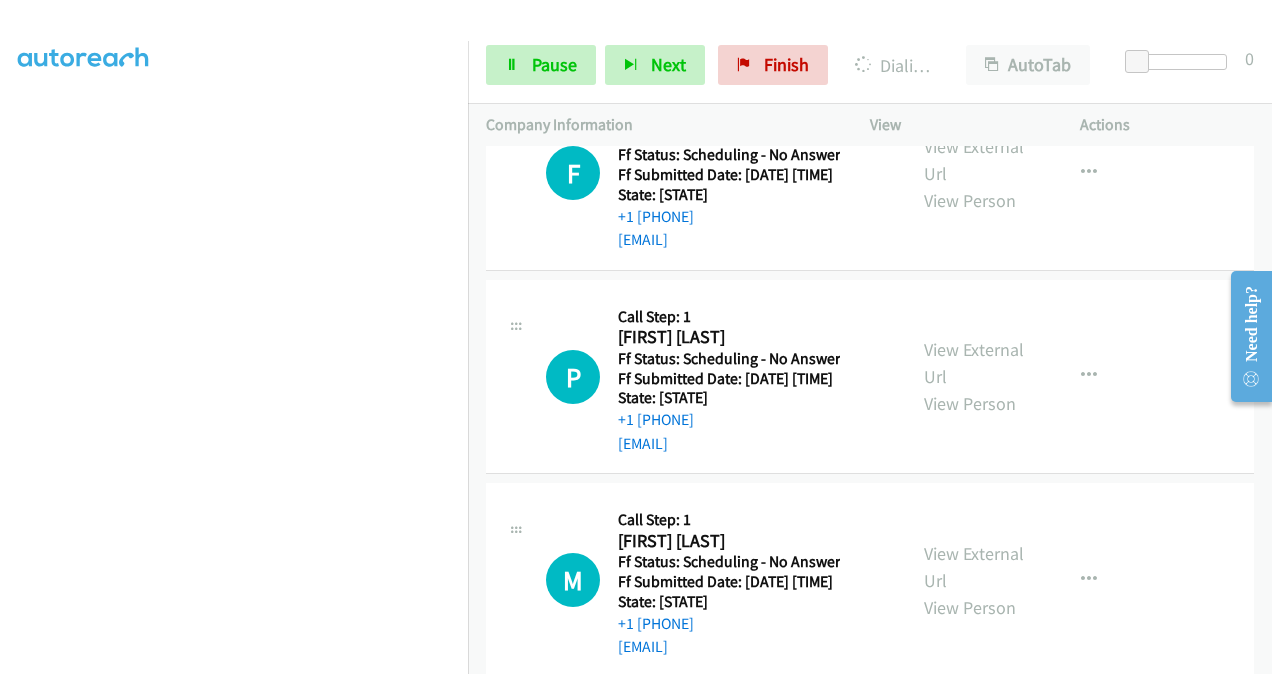 click on "View External Url" at bounding box center (974, -247) 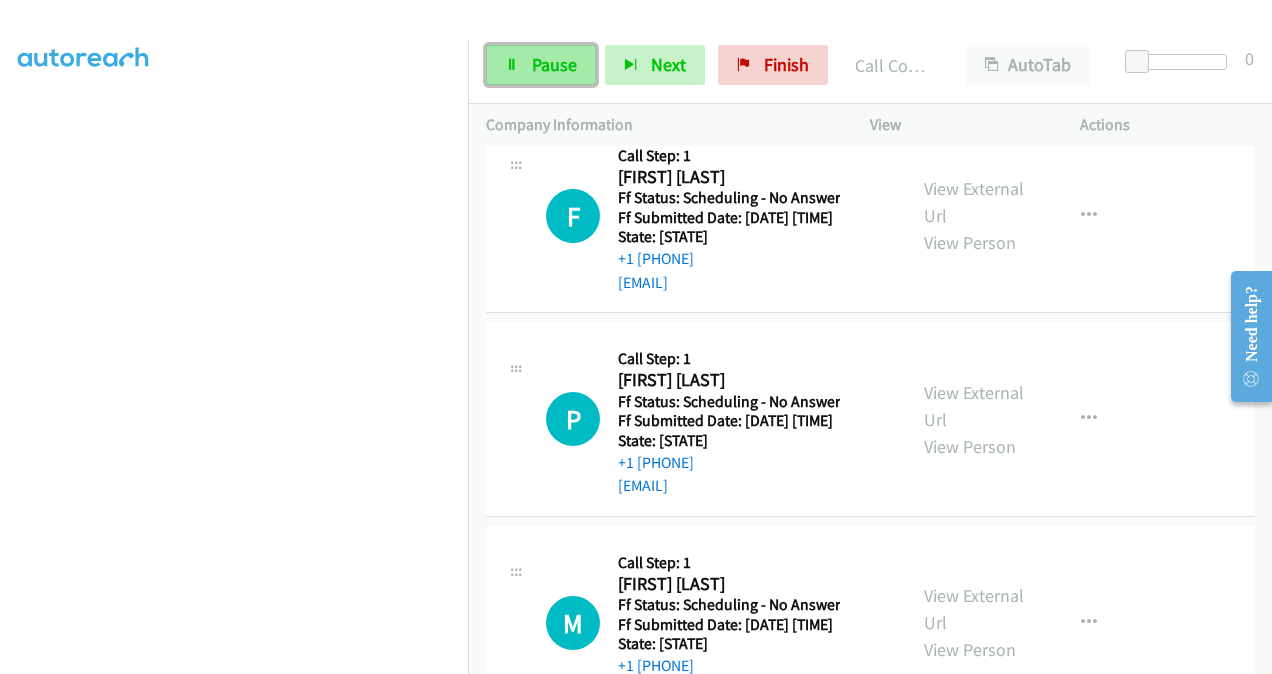 click on "Pause" at bounding box center [554, 64] 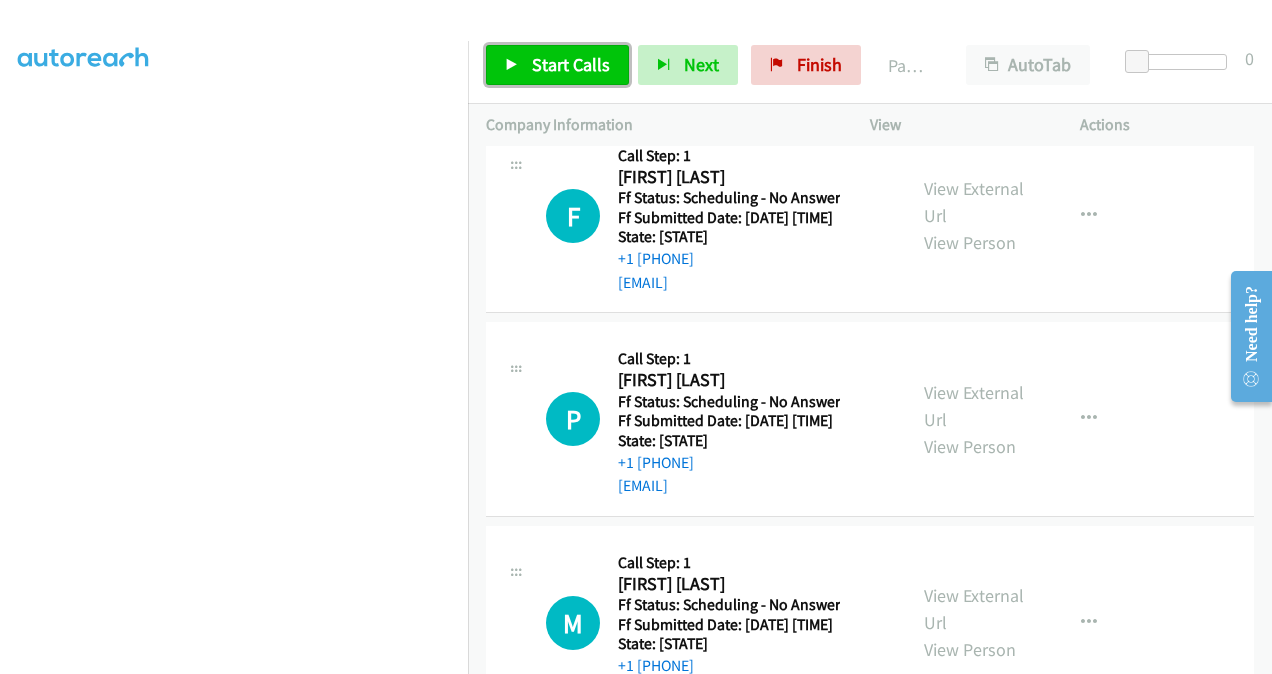 click on "Start Calls" at bounding box center (571, 64) 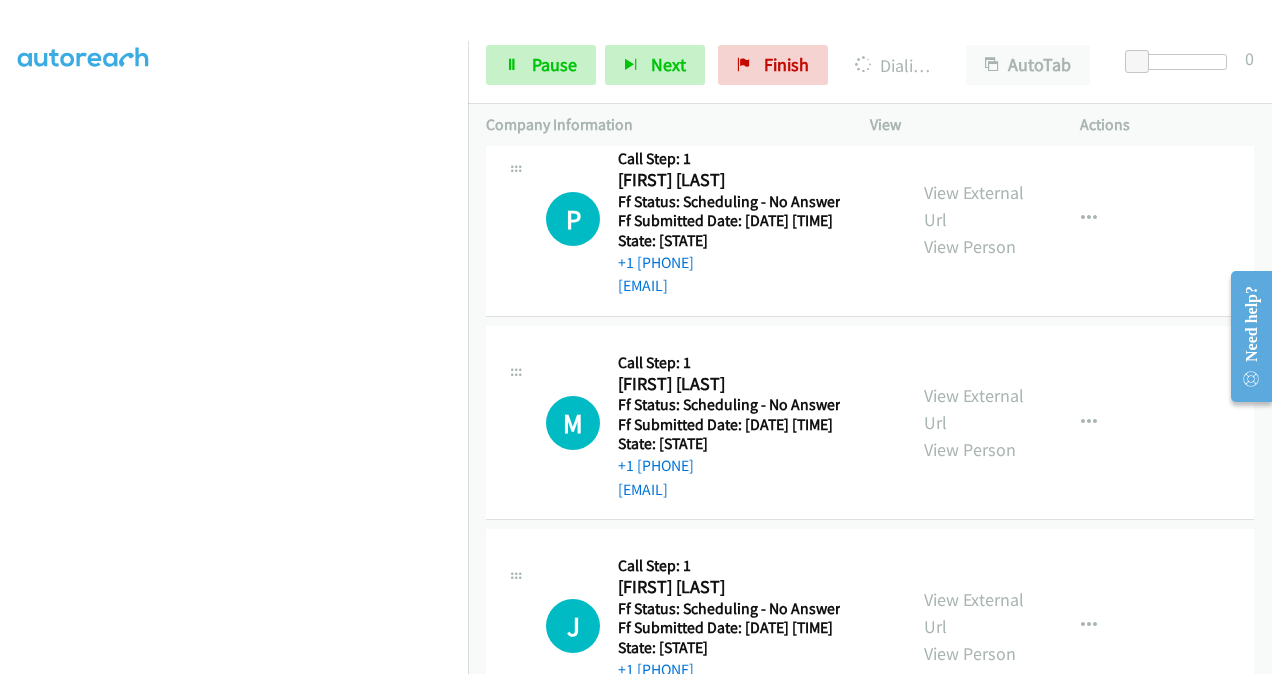 scroll, scrollTop: 9079, scrollLeft: 0, axis: vertical 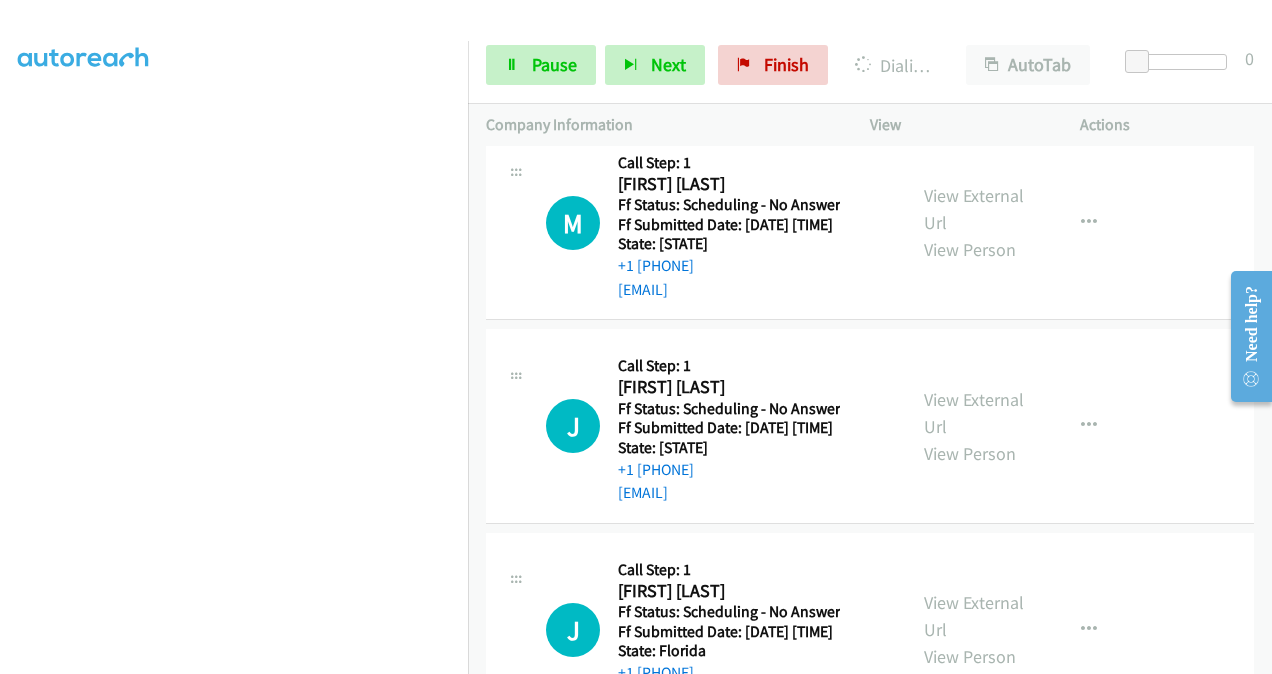 click on "View External Url" at bounding box center (974, -198) 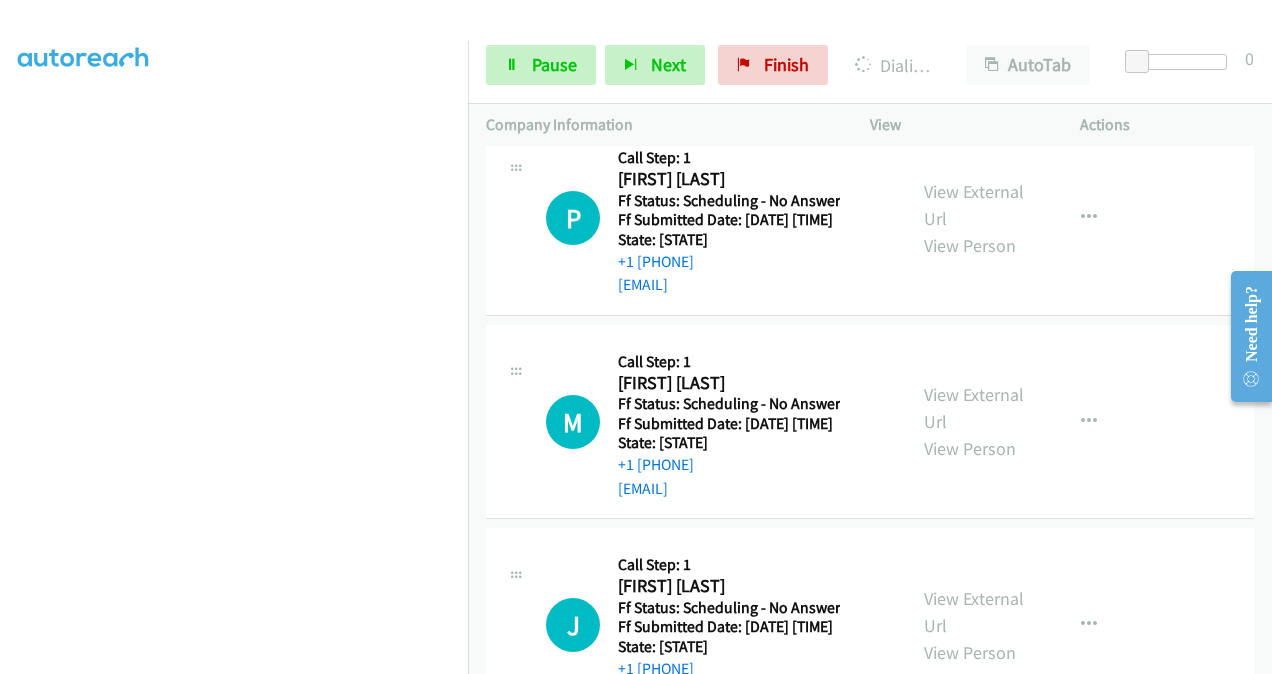 scroll, scrollTop: 8879, scrollLeft: 0, axis: vertical 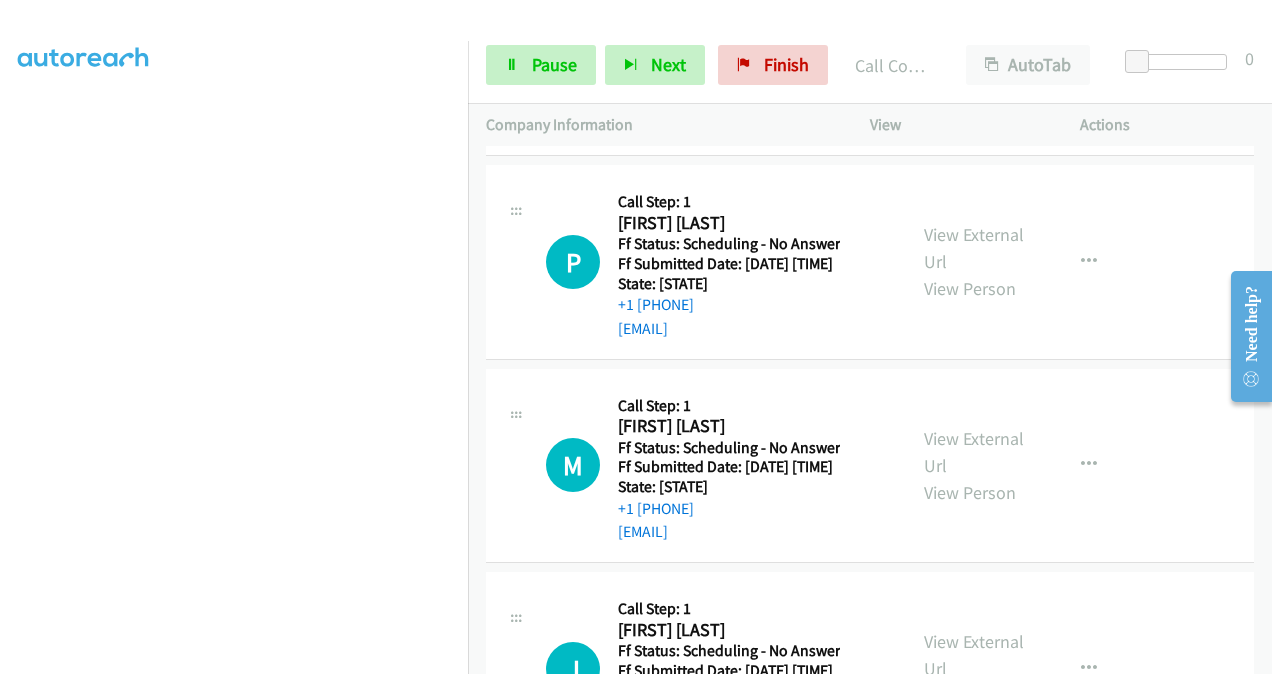 click on "View External Url
View Person
View External Url
Email
Schedule/Manage Callback
Skip Call
Add to do not call list" at bounding box center [1020, -167] 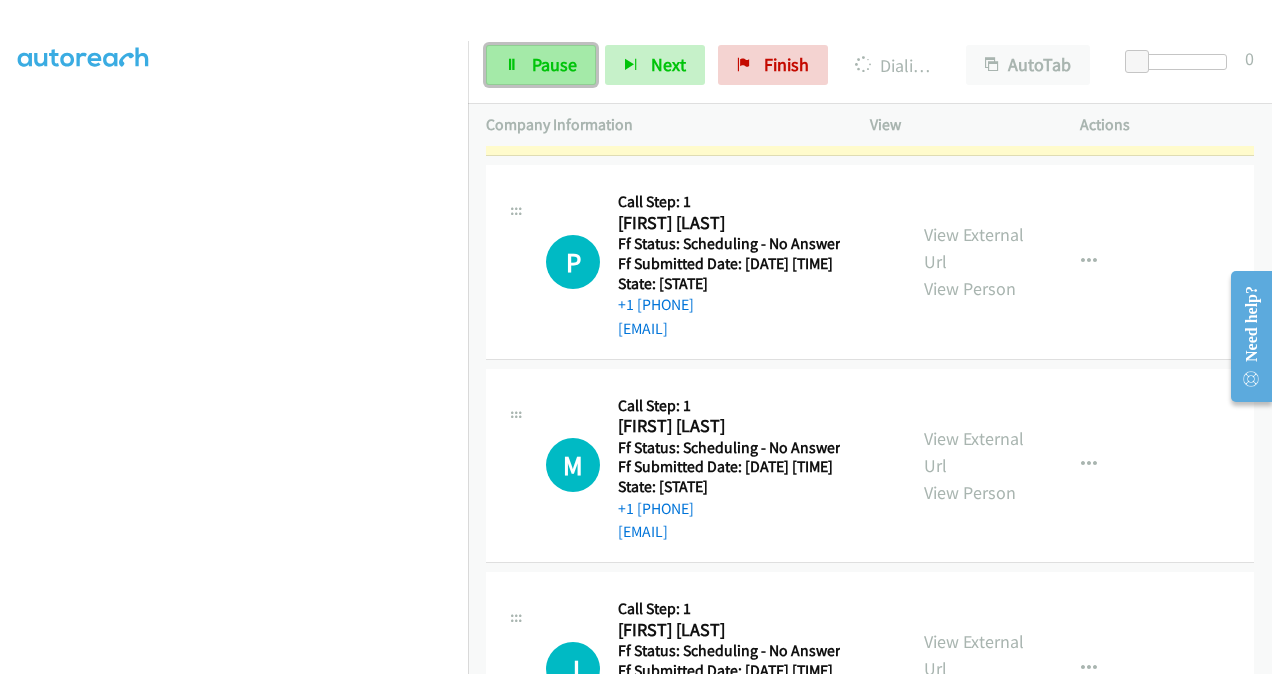 click on "Pause" at bounding box center (554, 64) 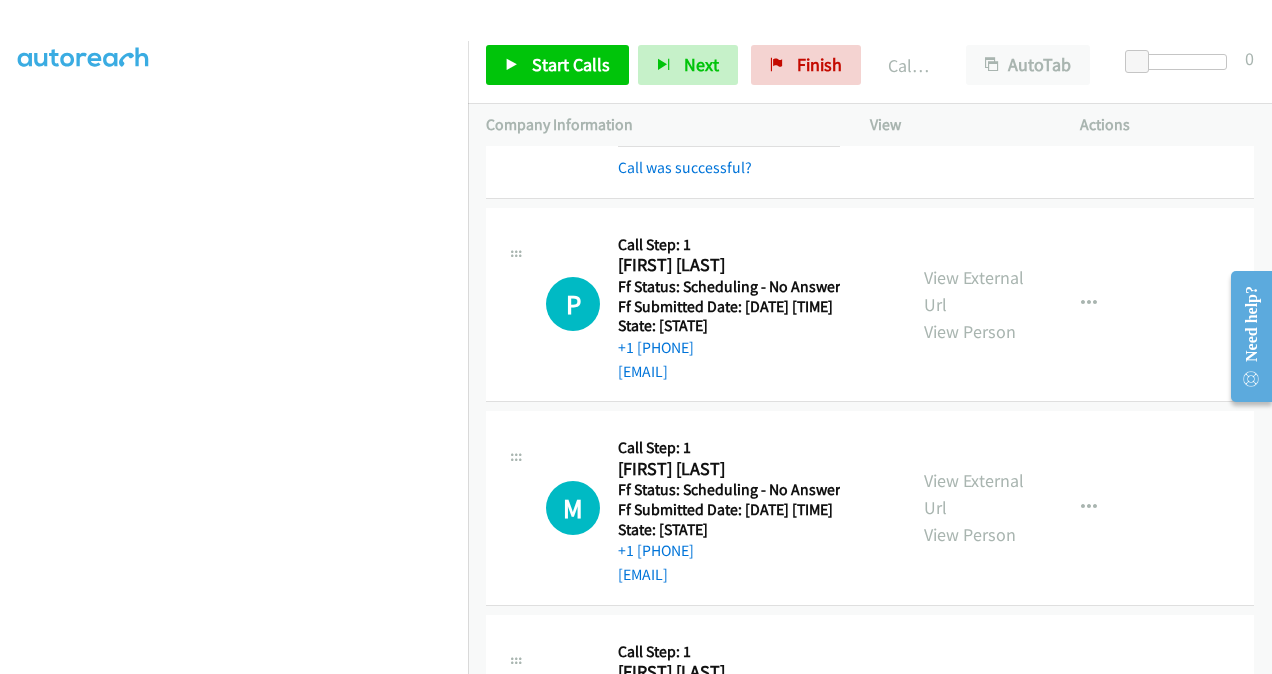 scroll, scrollTop: 8479, scrollLeft: 0, axis: vertical 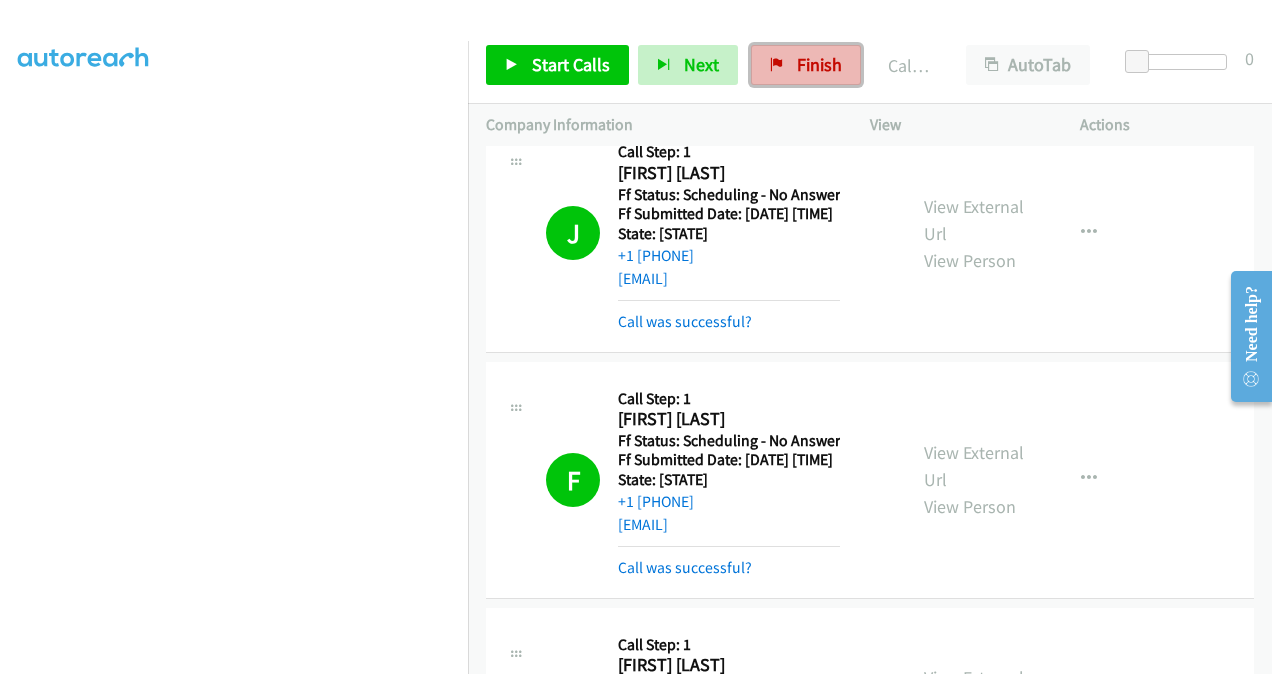 click on "Finish" at bounding box center (819, 64) 